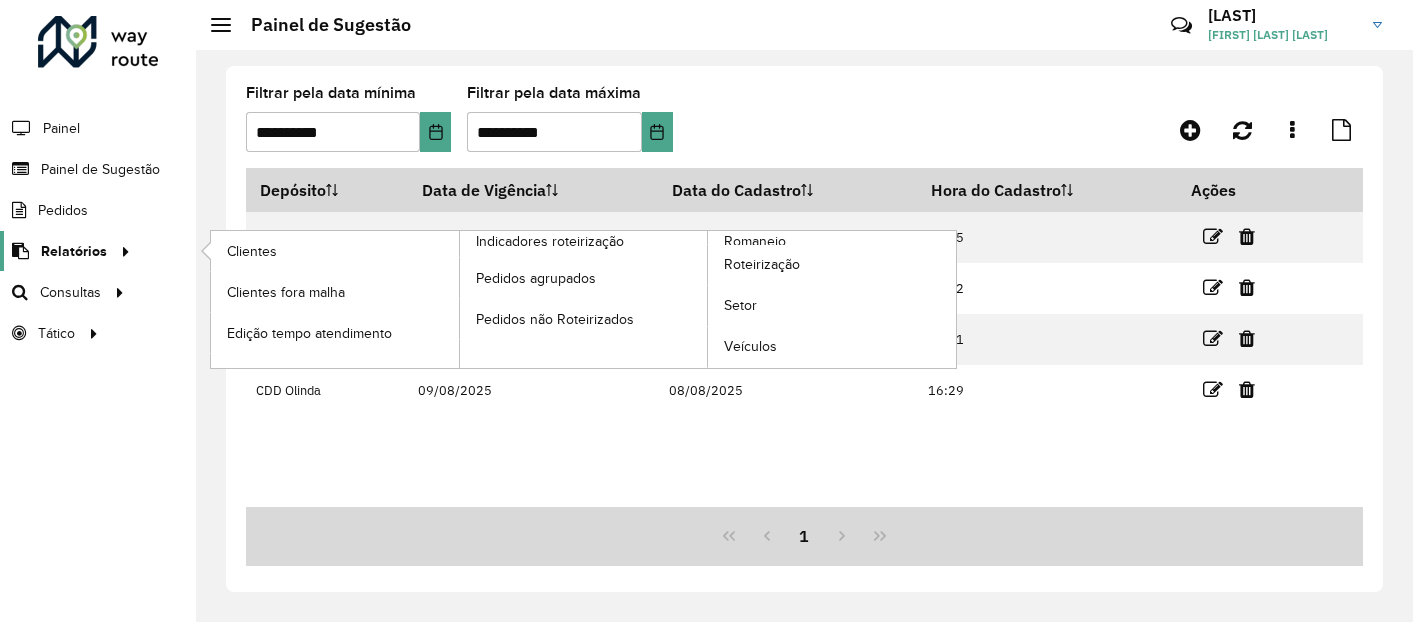 scroll, scrollTop: 0, scrollLeft: 0, axis: both 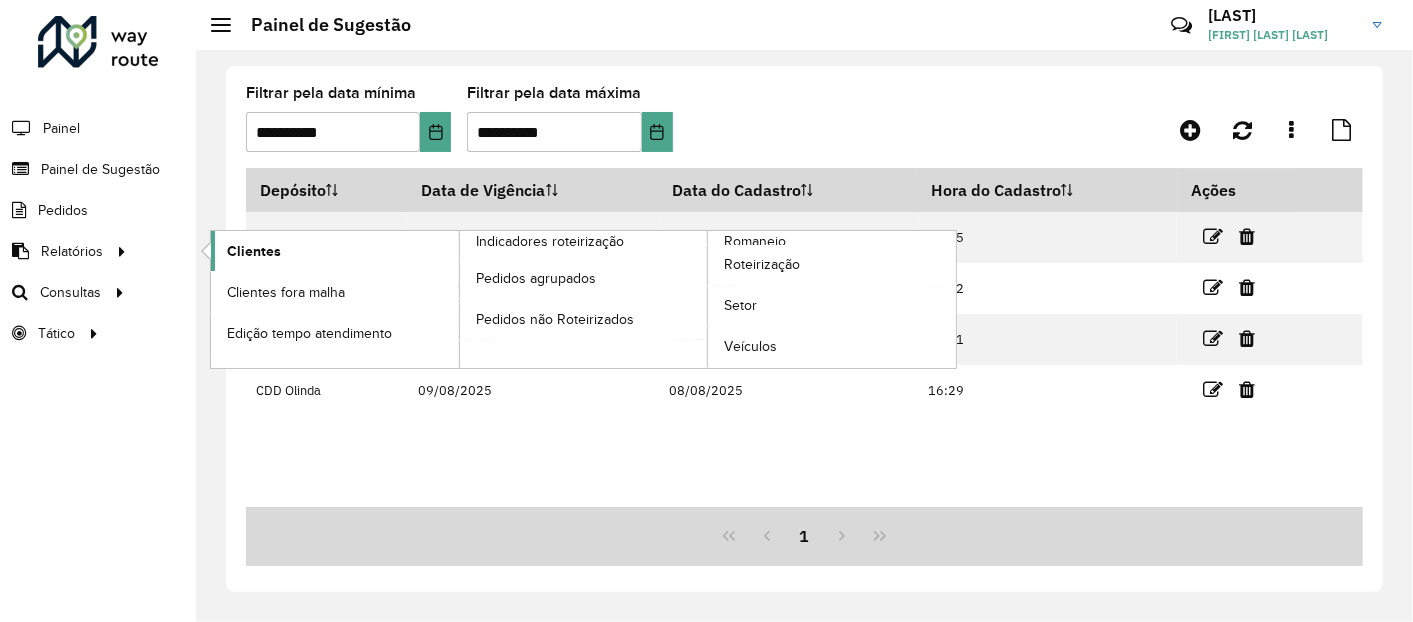 click on "Clientes" 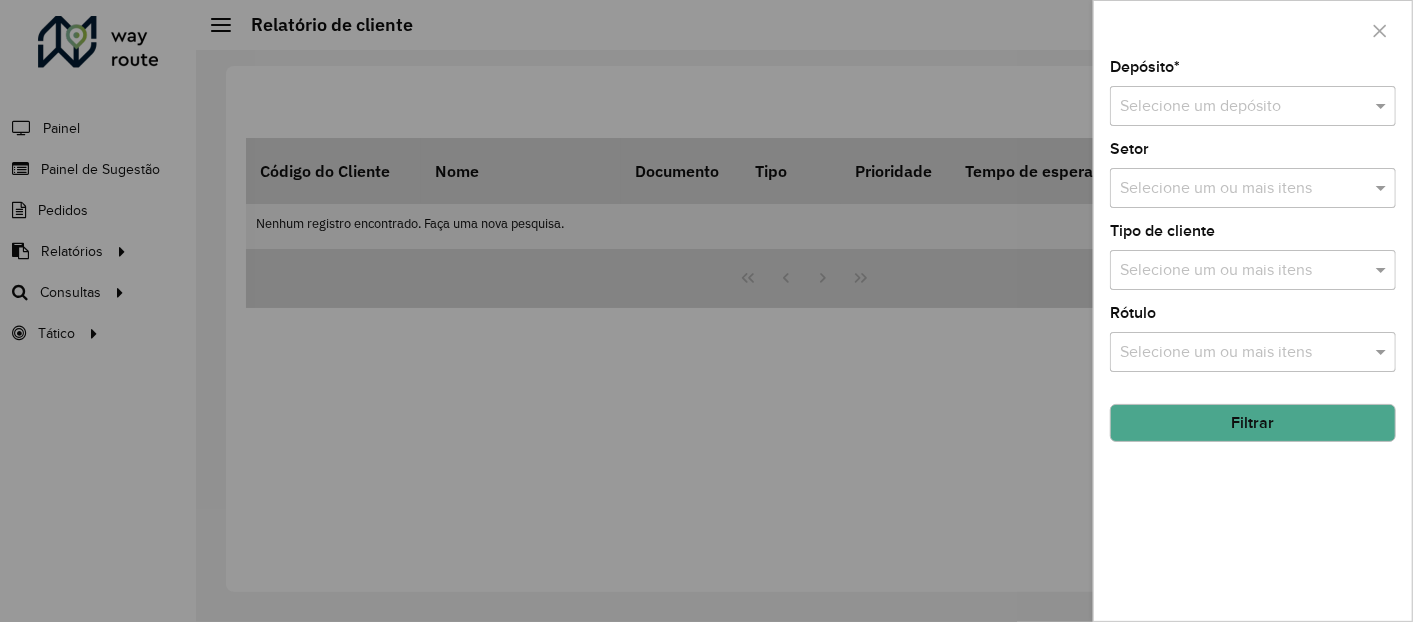 click at bounding box center [1233, 107] 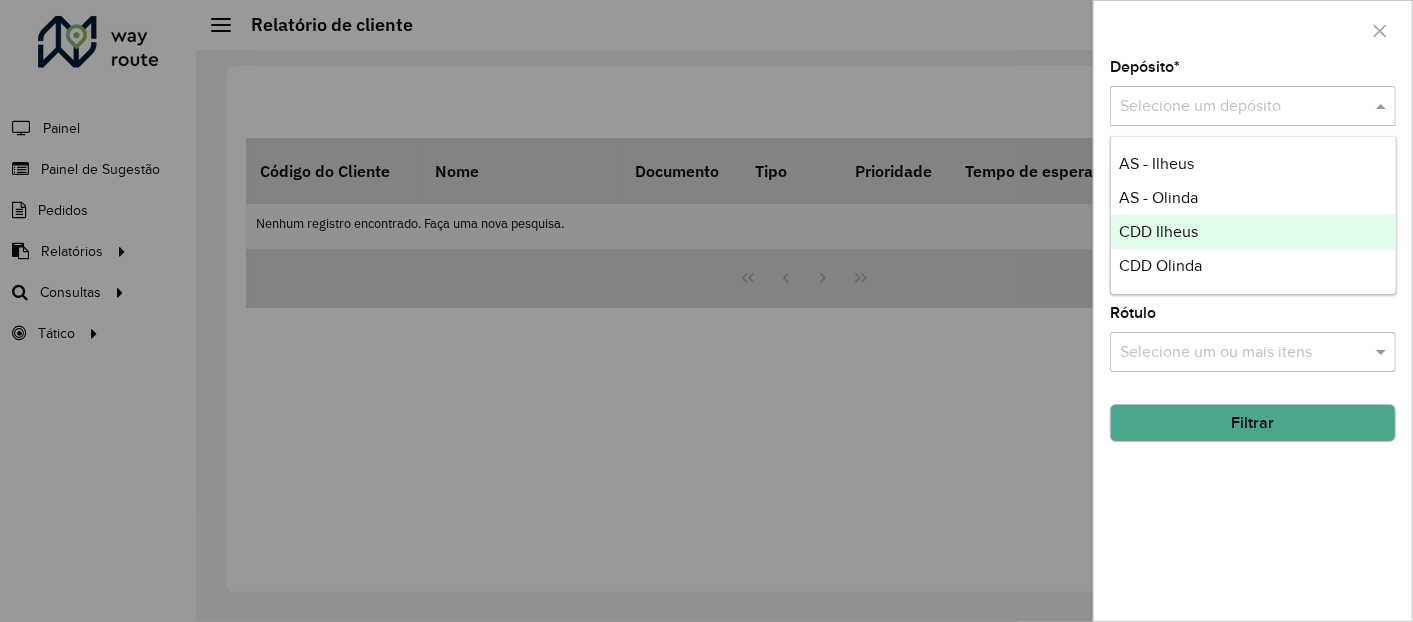 click on "CDD Ilheus" at bounding box center (1158, 231) 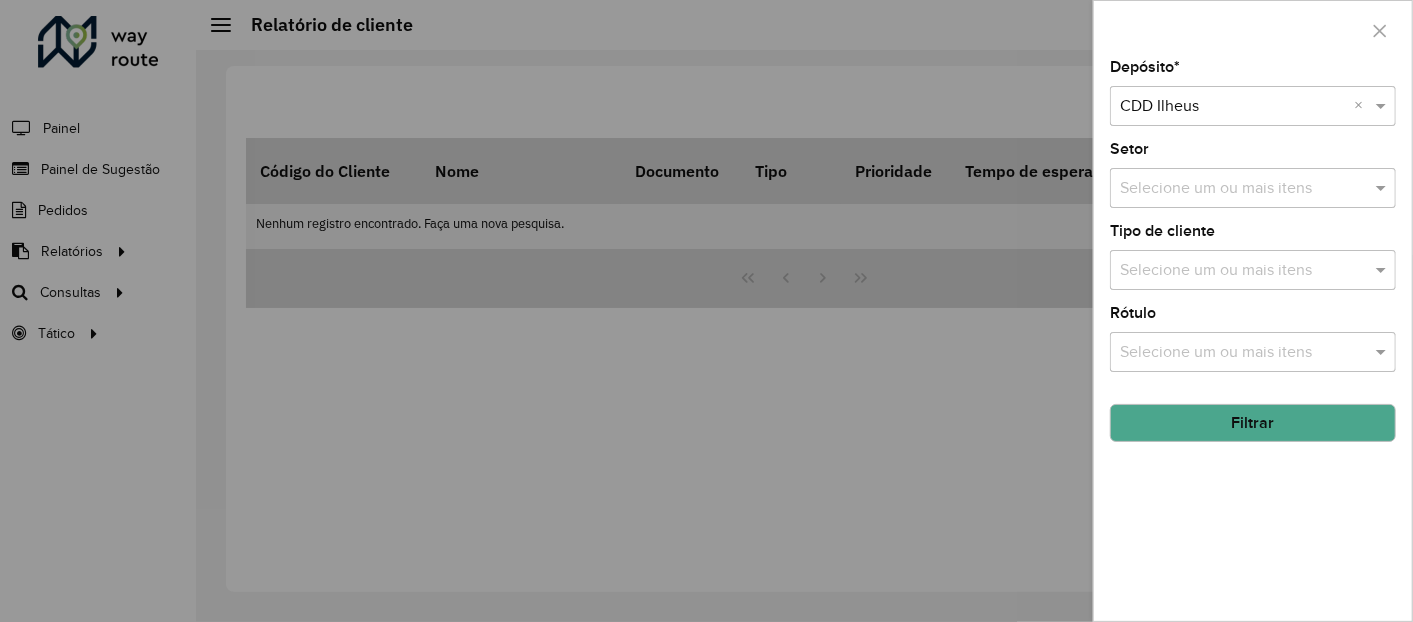 click on "Filtrar" 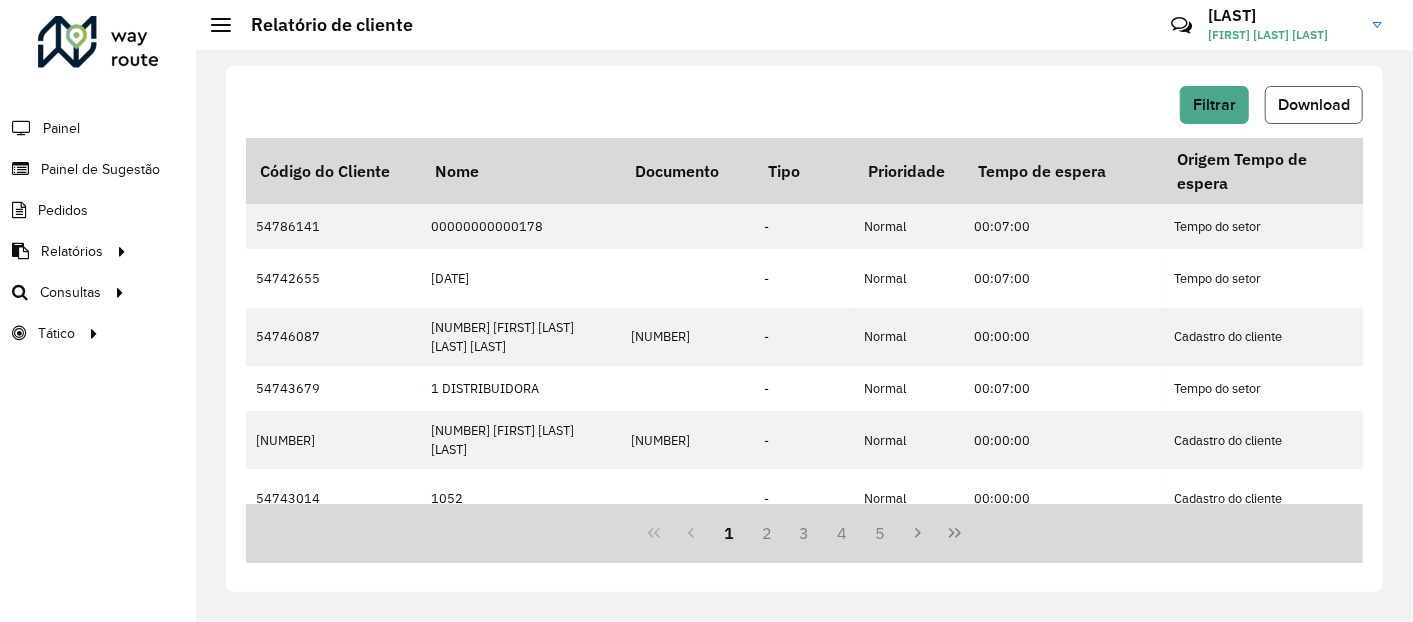 click on "Download" 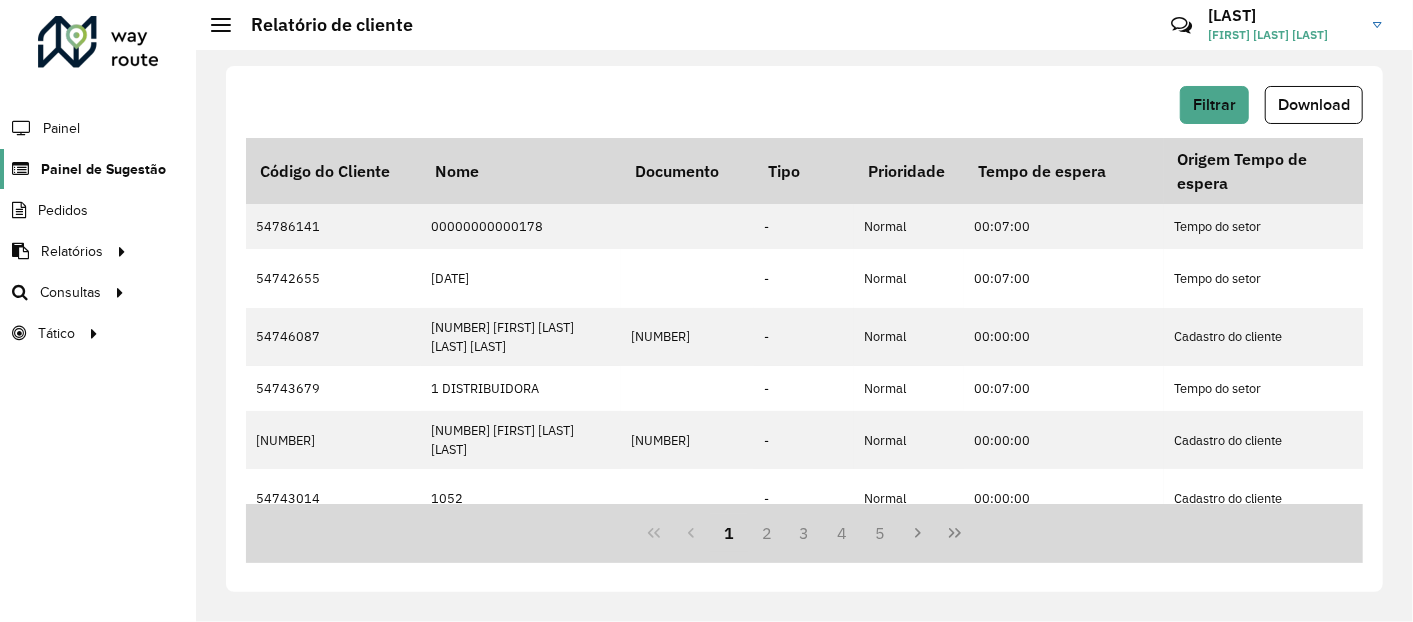 click on "Painel de Sugestão" 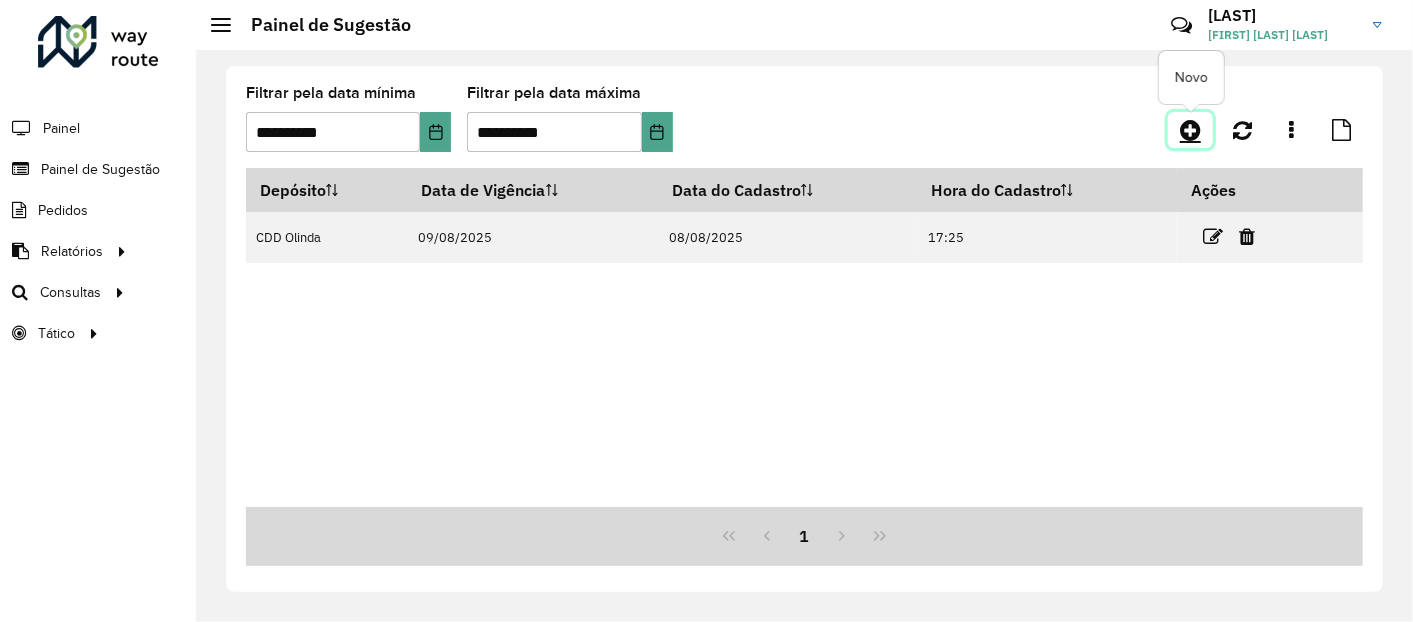 click 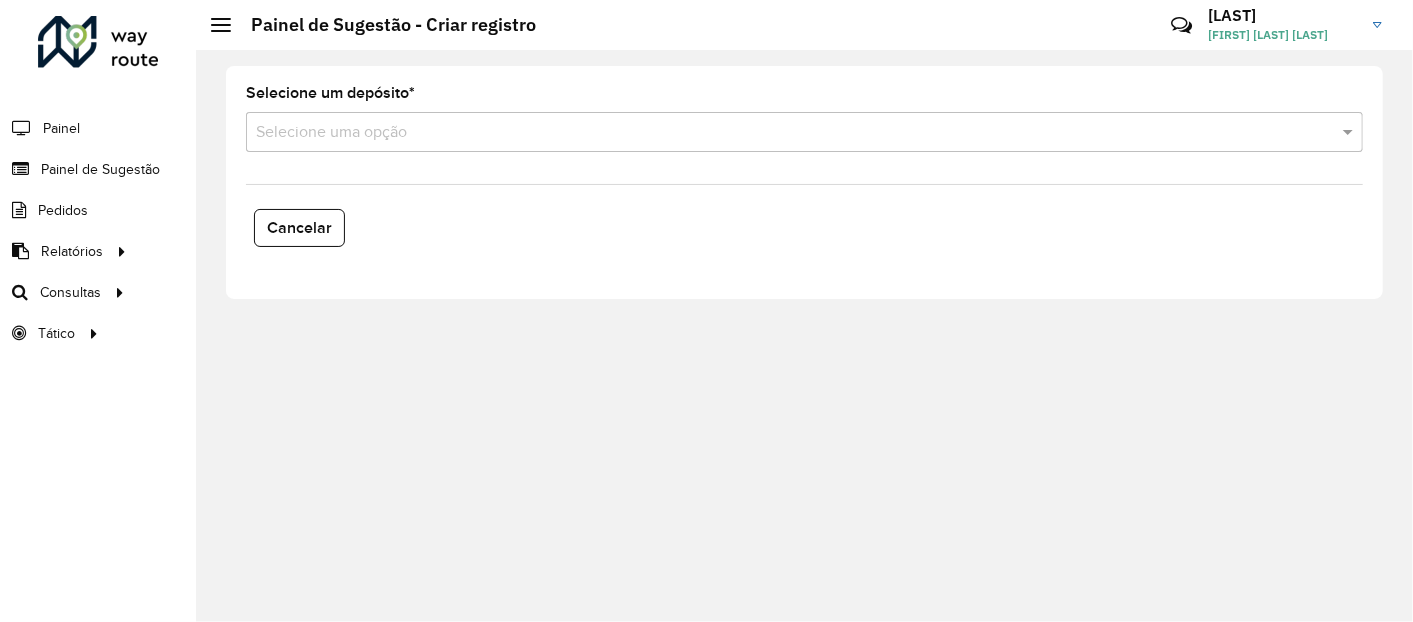 click at bounding box center (784, 133) 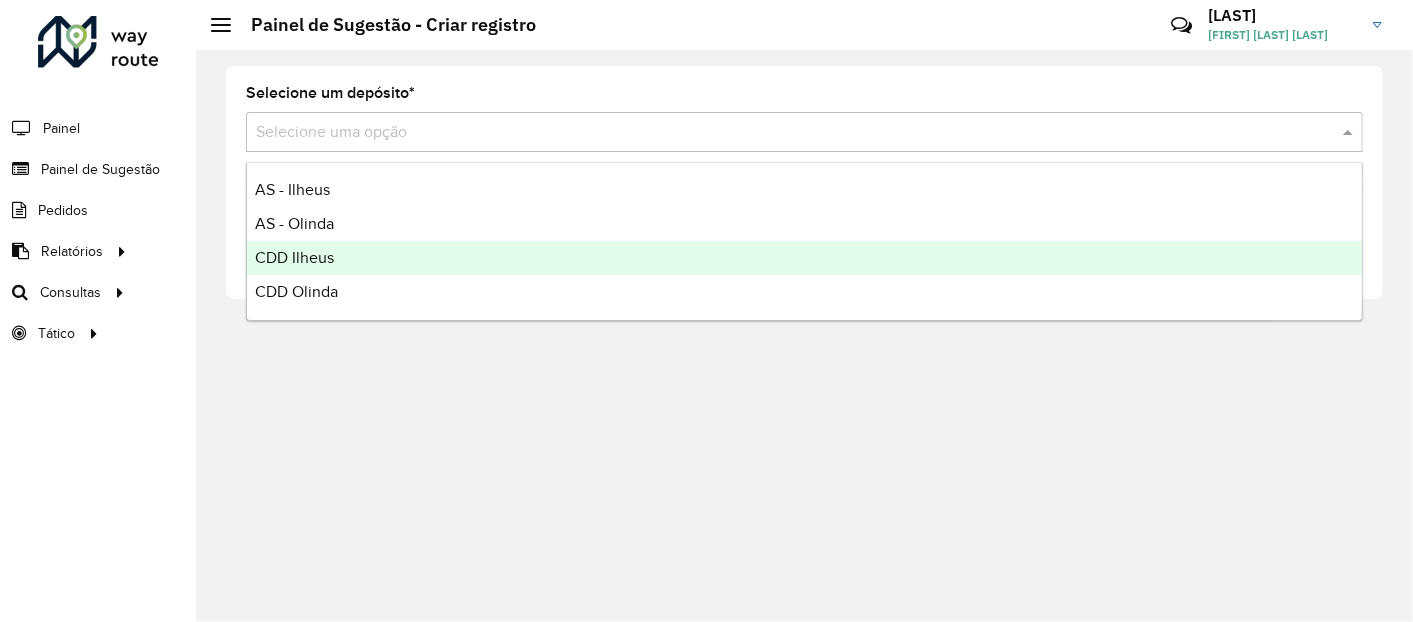 click on "CDD Ilheus" at bounding box center (804, 258) 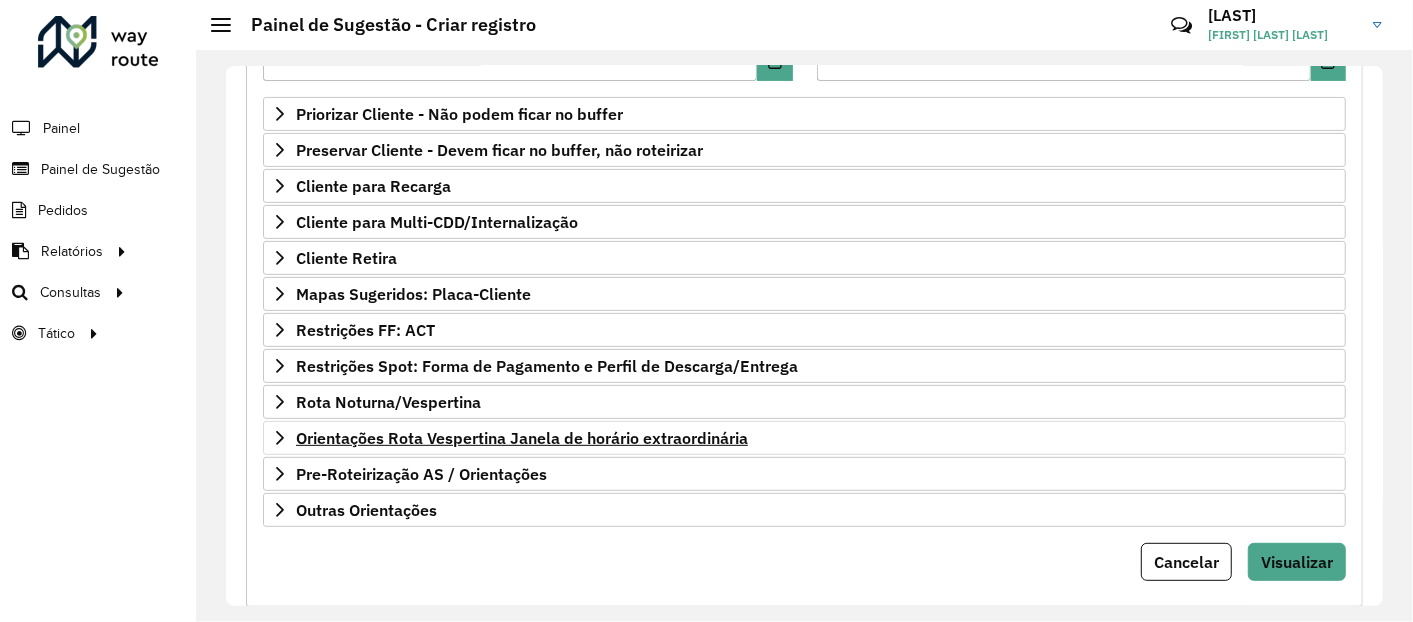 scroll, scrollTop: 333, scrollLeft: 0, axis: vertical 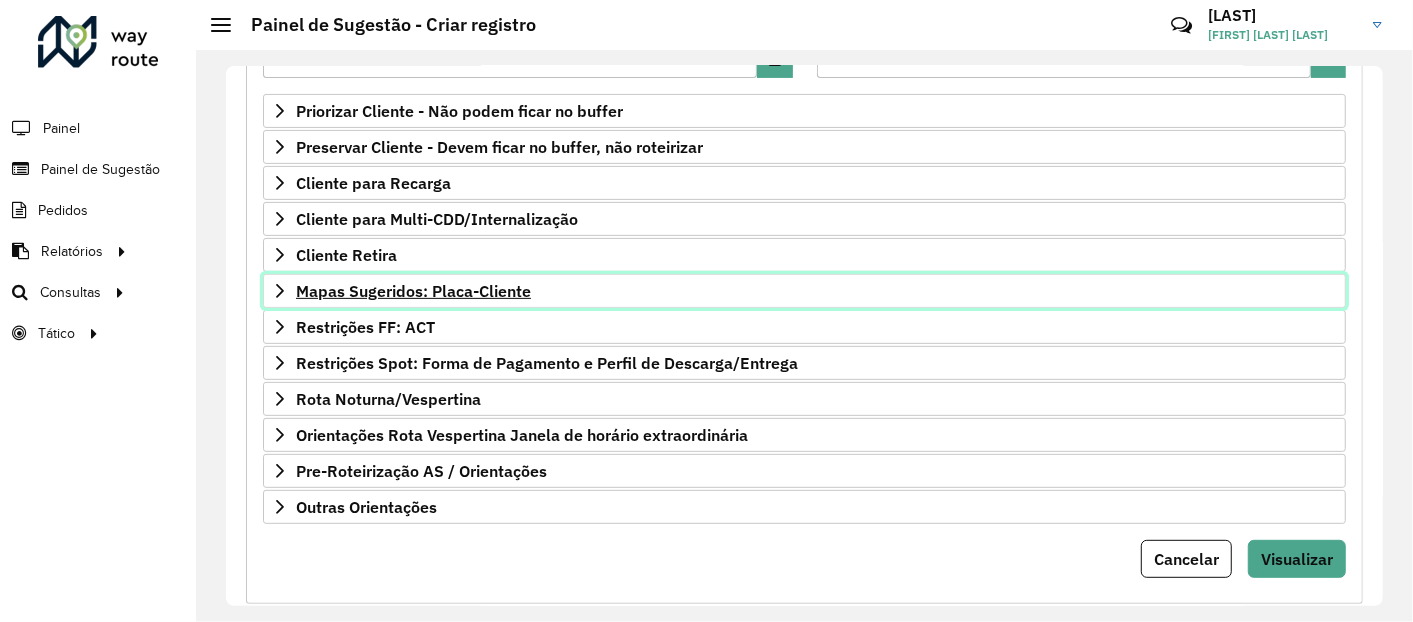 click on "Mapas Sugeridos: Placa-Cliente" at bounding box center [413, 291] 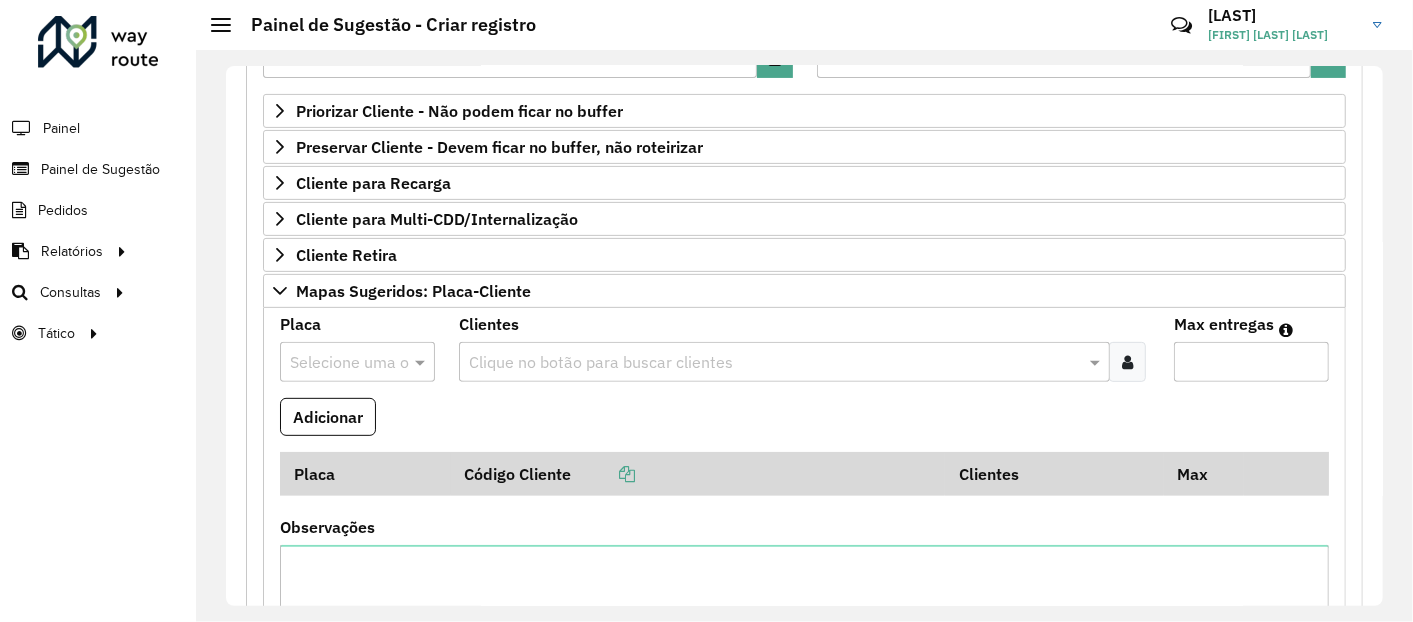 click at bounding box center (337, 363) 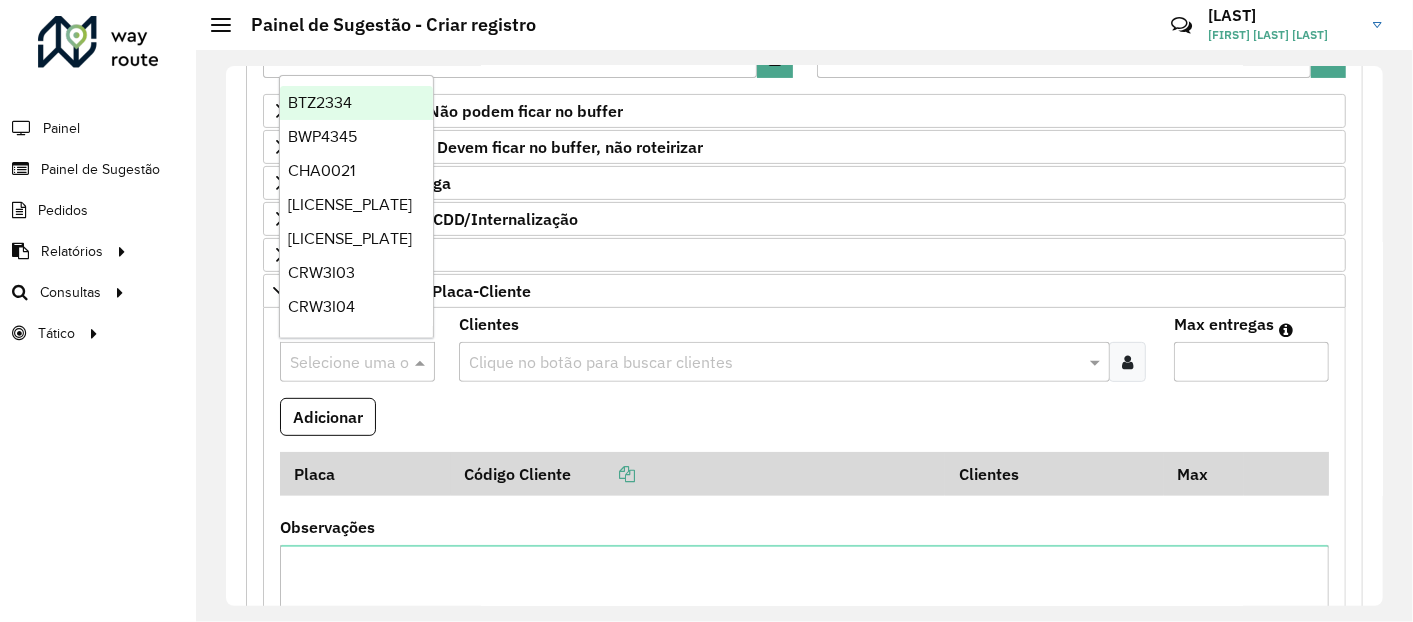 paste on "*******" 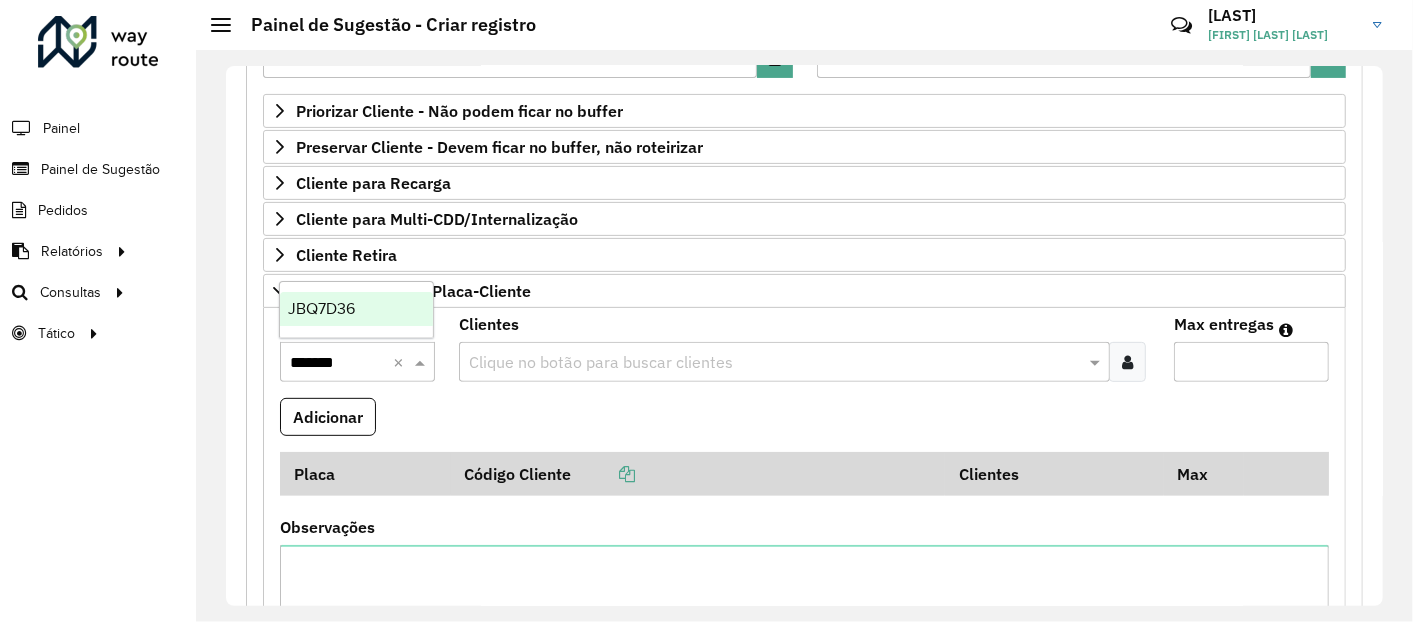 type 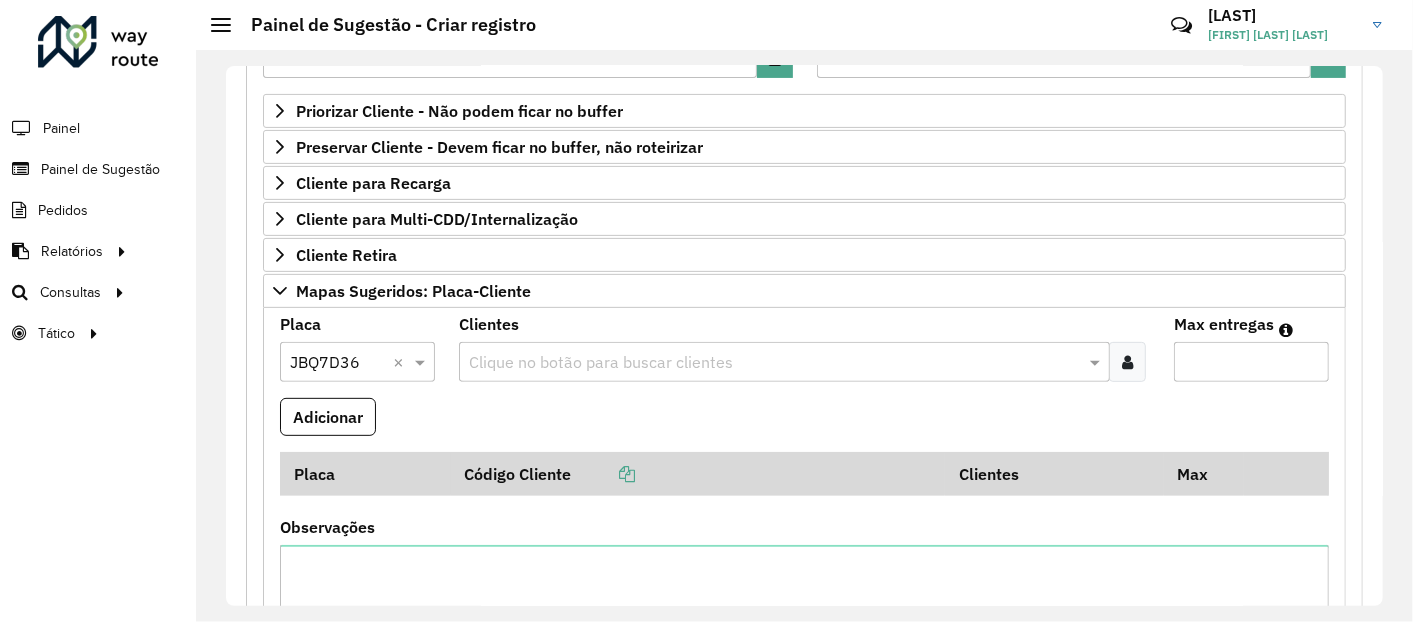 paste on "*****" 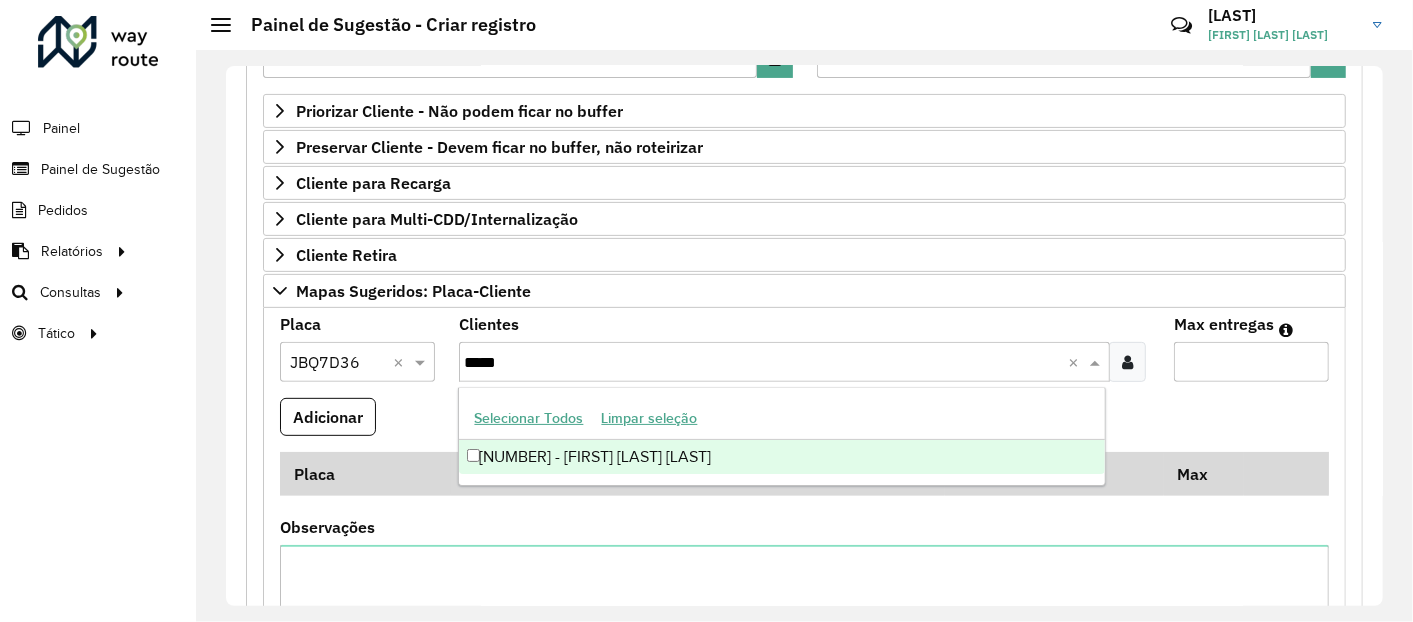 type on "*****" 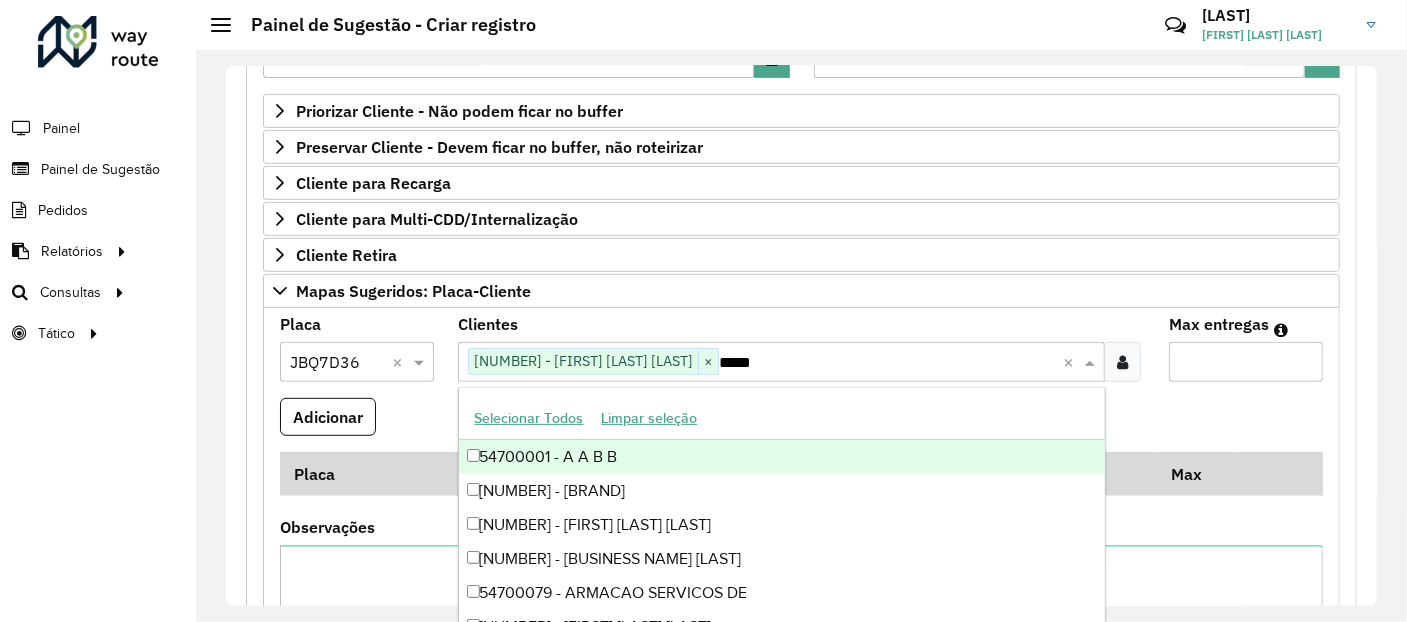 click on "Adicionar" at bounding box center [801, 425] 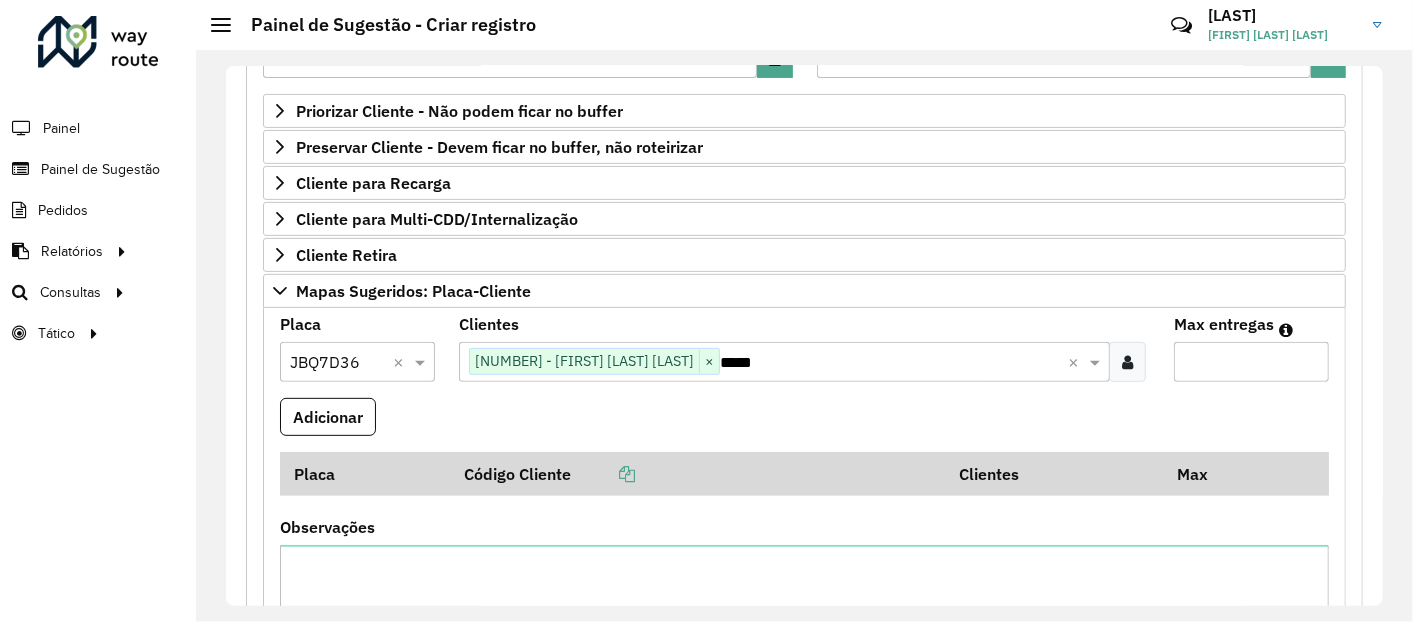 click on "*****" at bounding box center [894, 363] 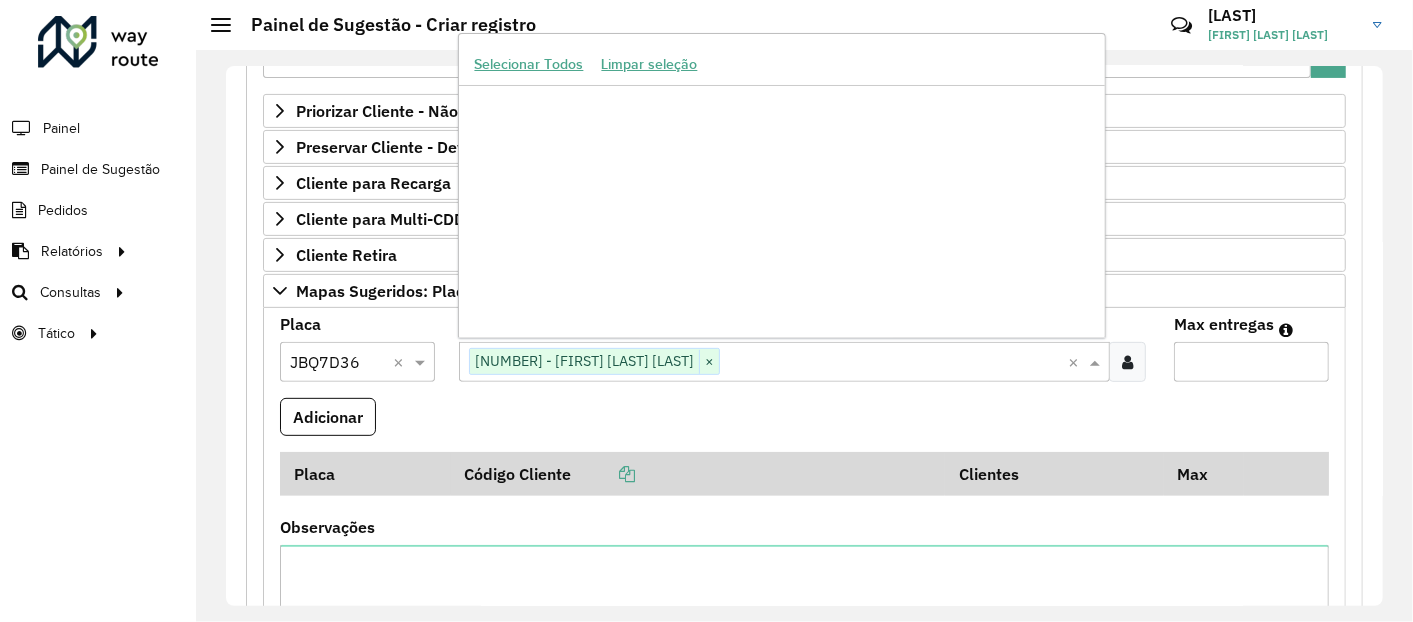 scroll, scrollTop: 91154, scrollLeft: 0, axis: vertical 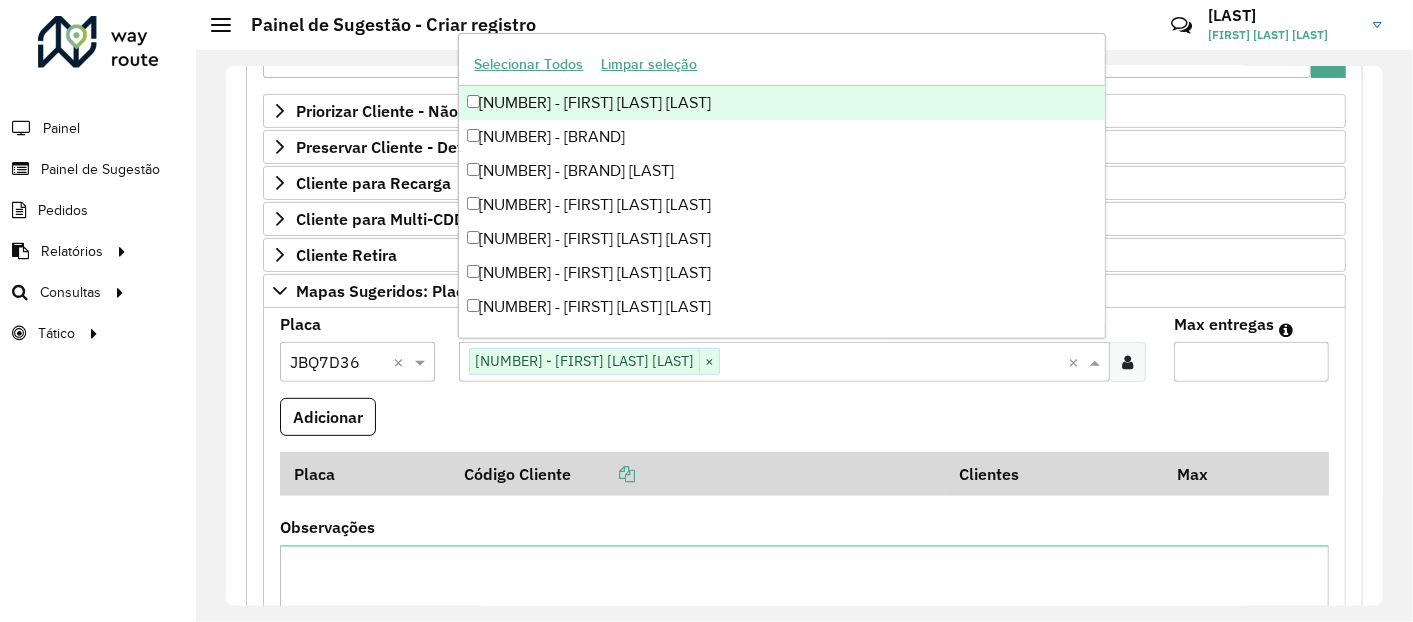paste on "*****" 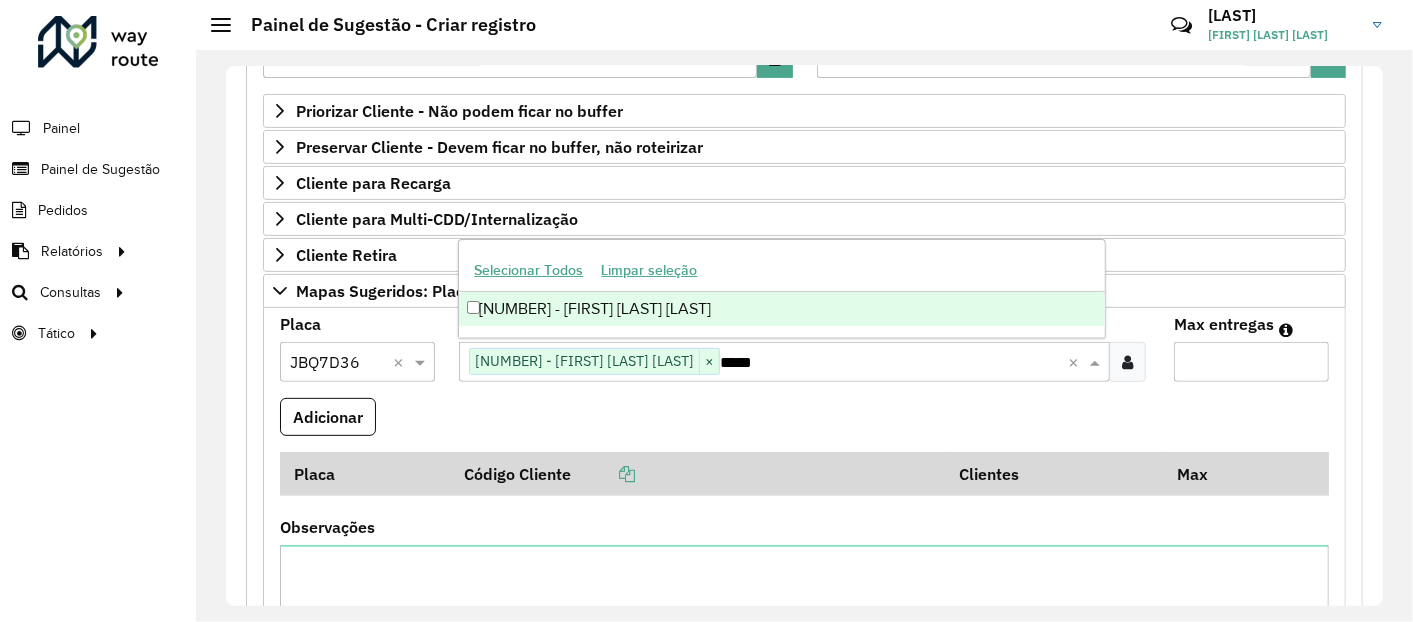 scroll, scrollTop: 0, scrollLeft: 0, axis: both 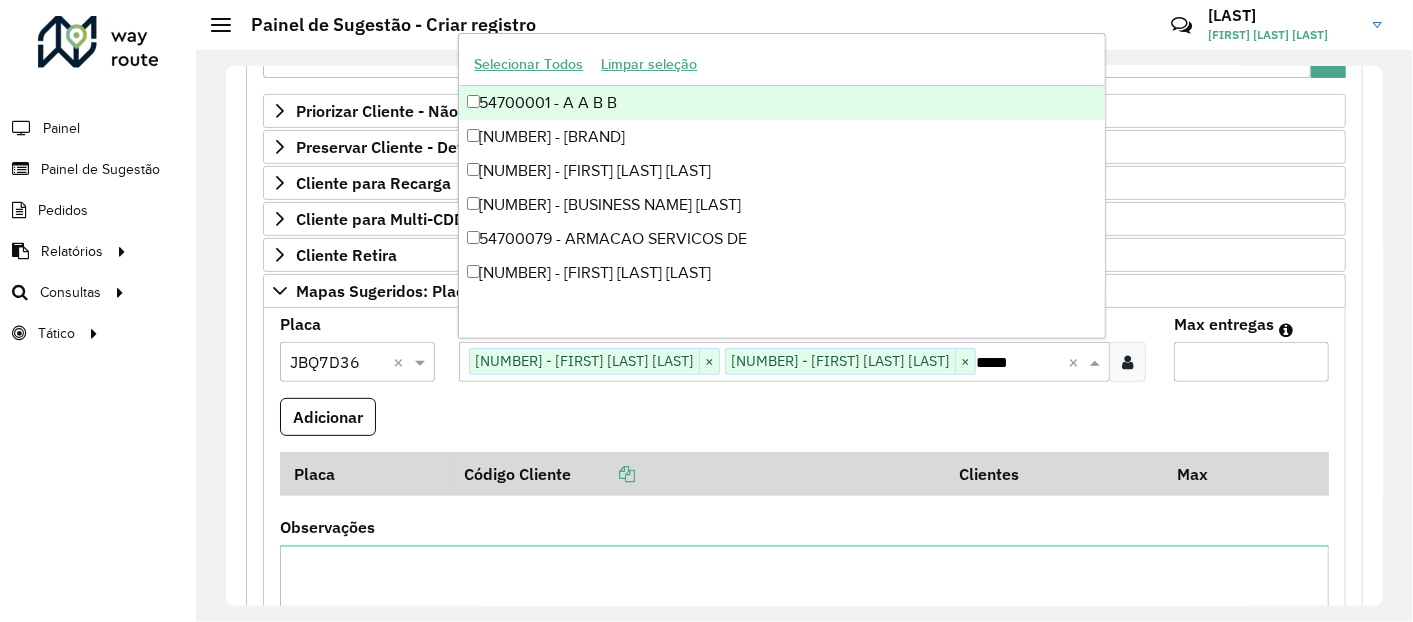 click on "*" at bounding box center [1251, 362] 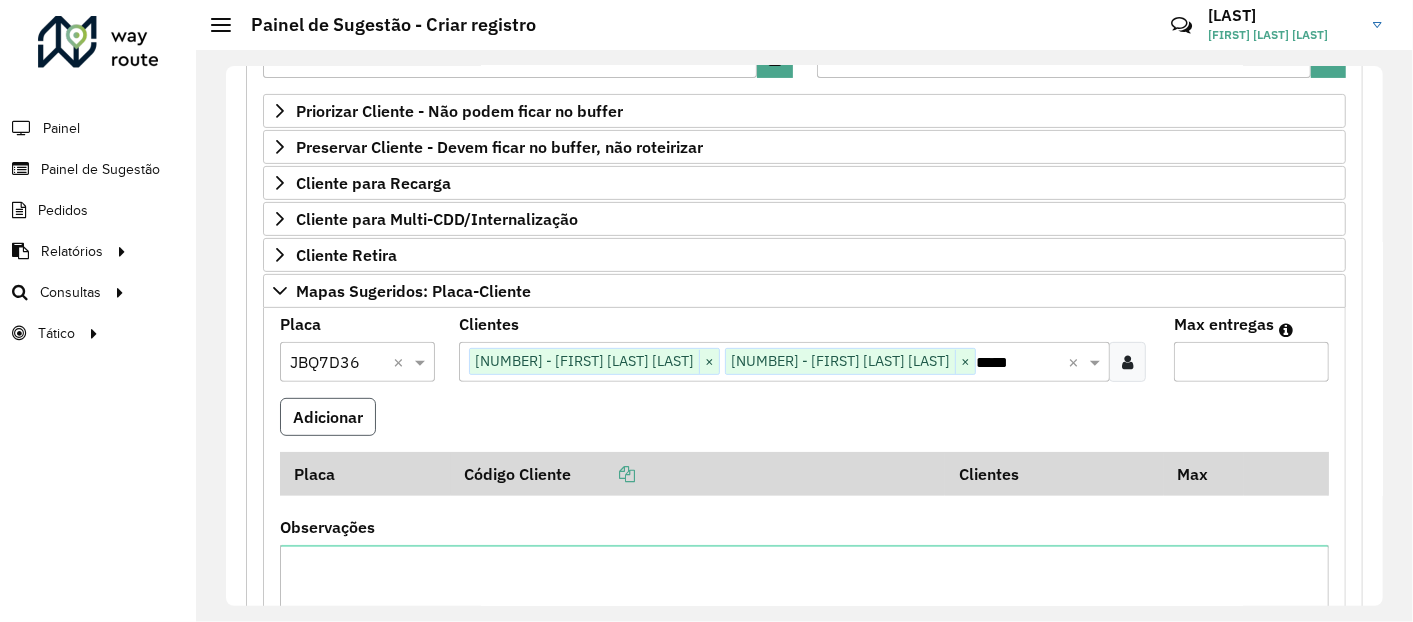 click on "Adicionar" at bounding box center [328, 417] 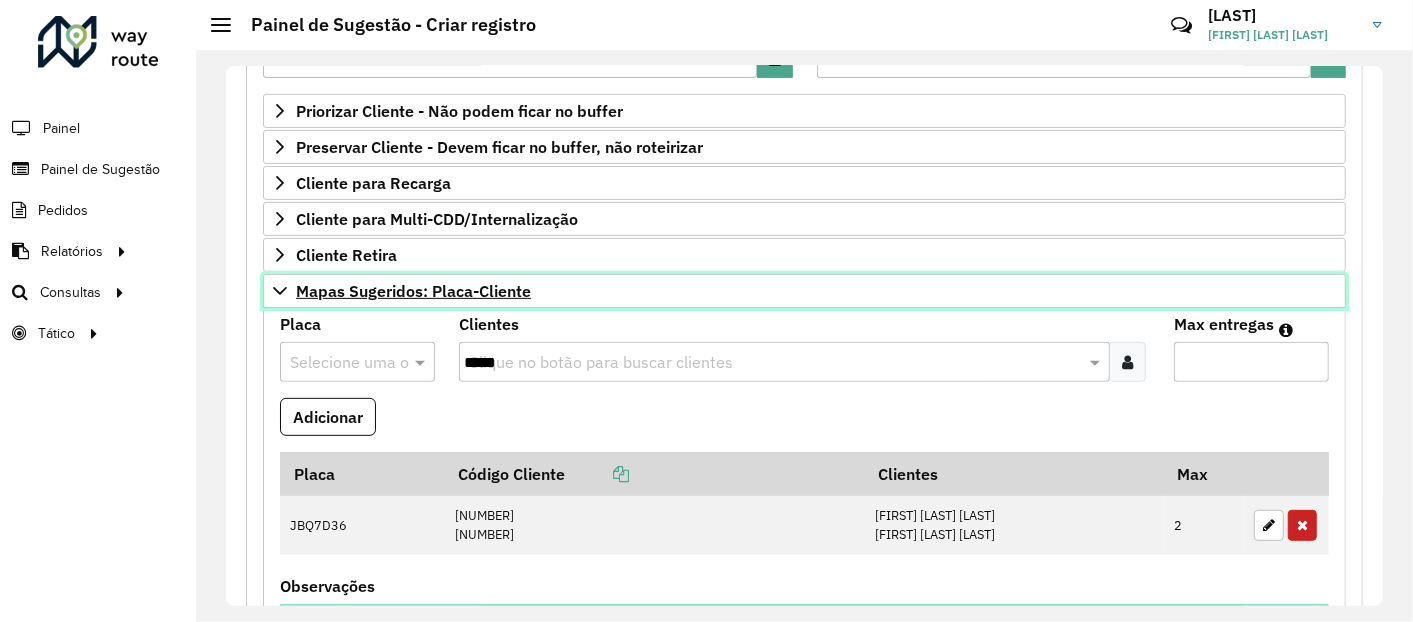 click 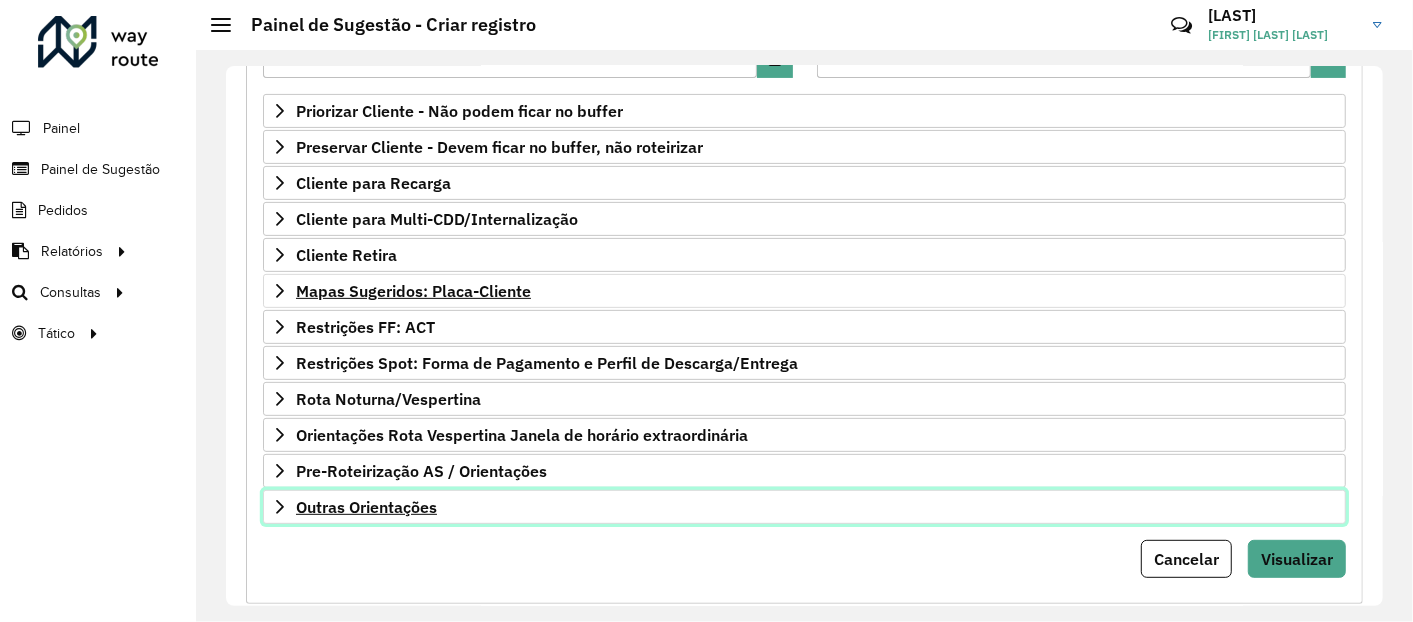 click on "Outras Orientações" at bounding box center (366, 507) 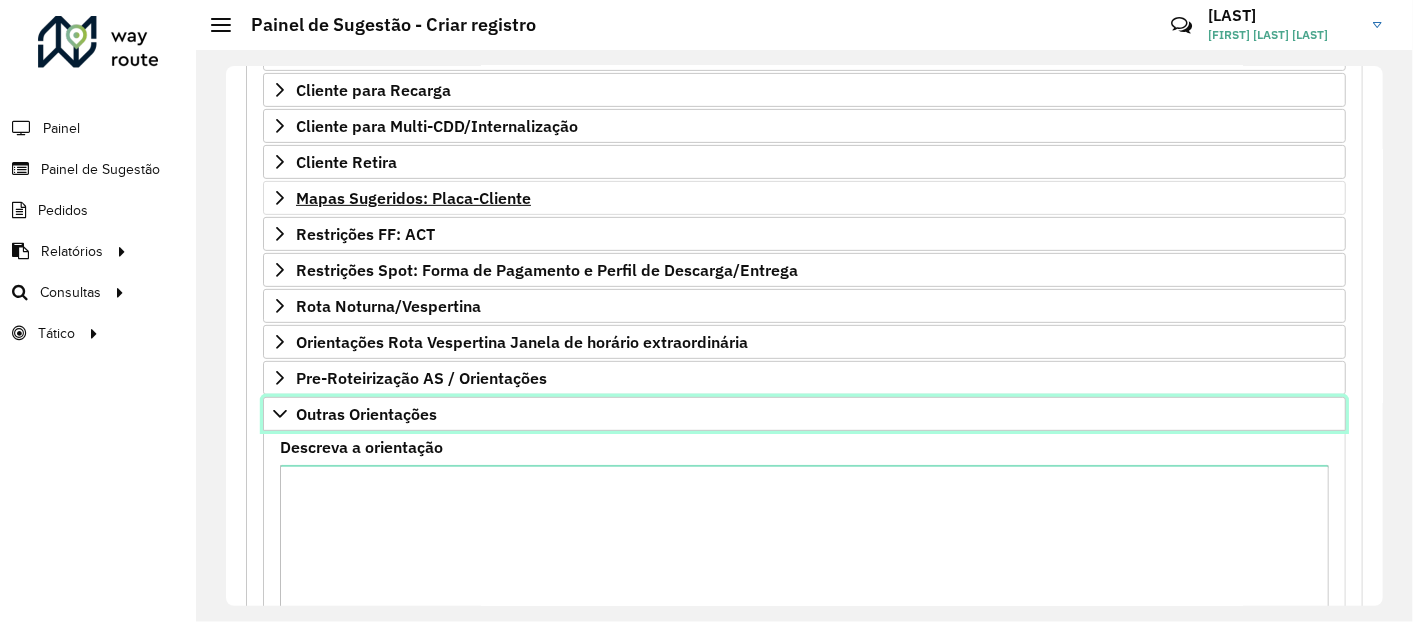 scroll, scrollTop: 555, scrollLeft: 0, axis: vertical 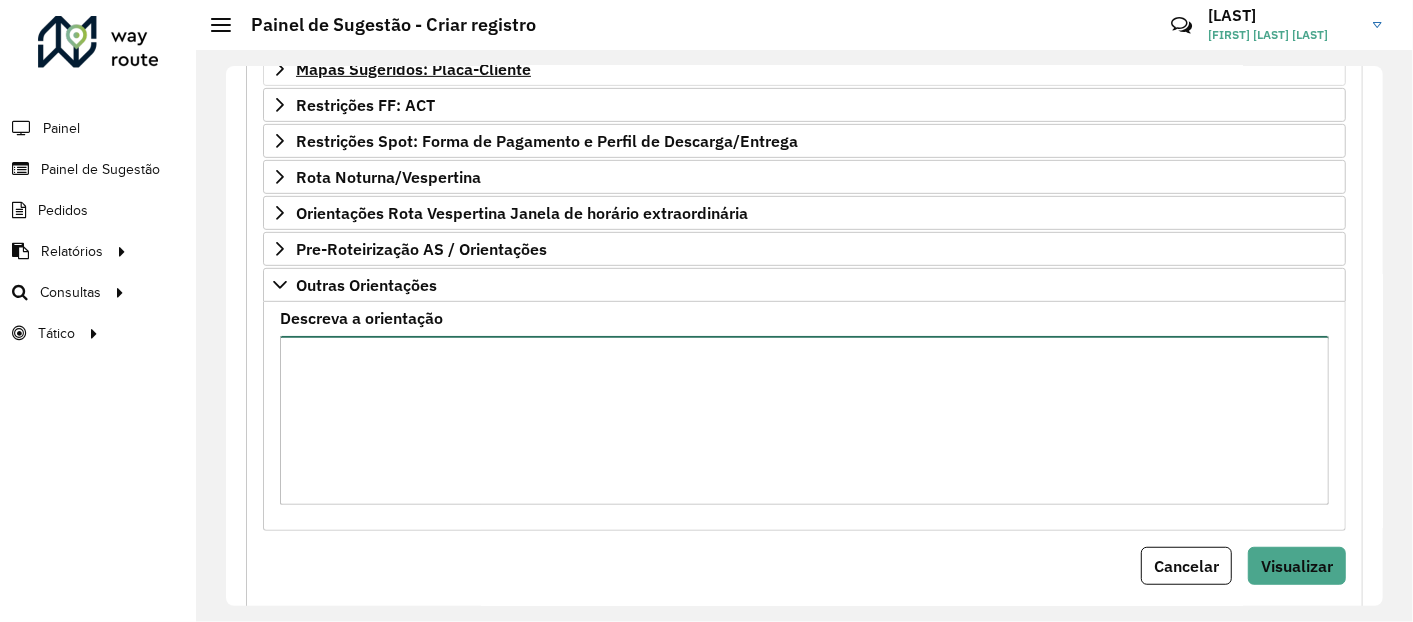 click on "Descreva a orientação" at bounding box center (804, 420) 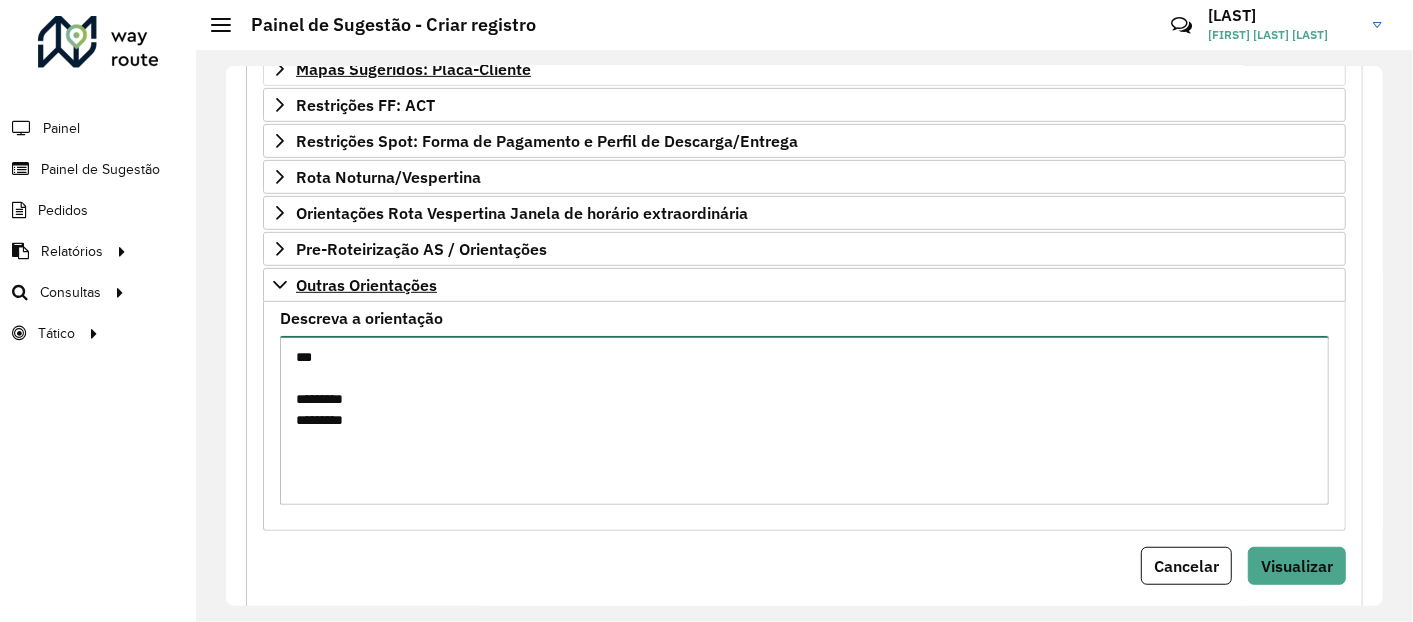 type on "[REDACTED]" 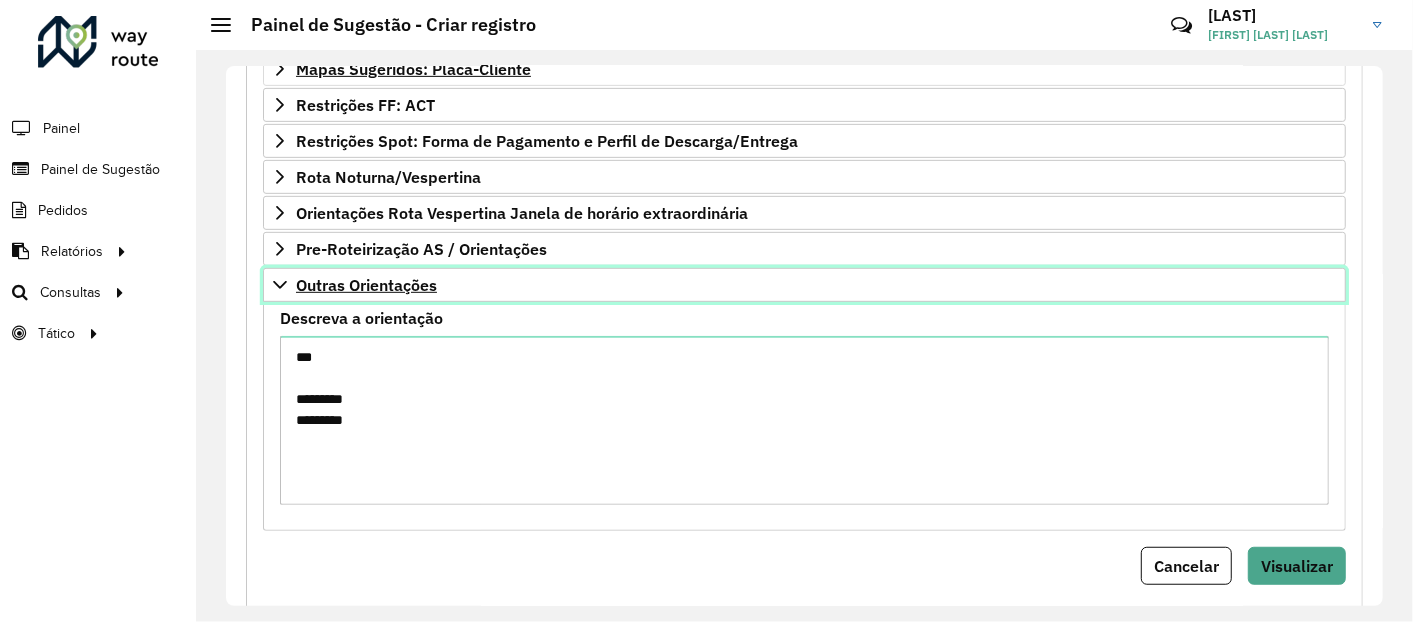 click 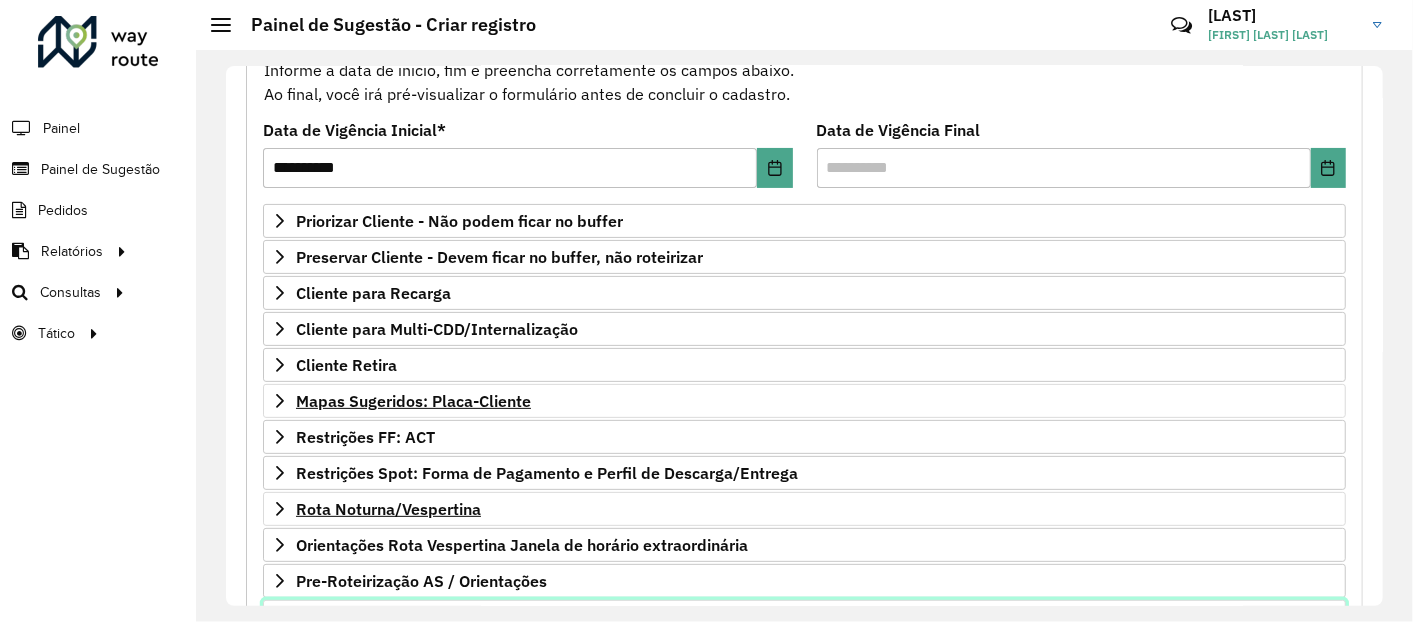 scroll, scrollTop: 32, scrollLeft: 0, axis: vertical 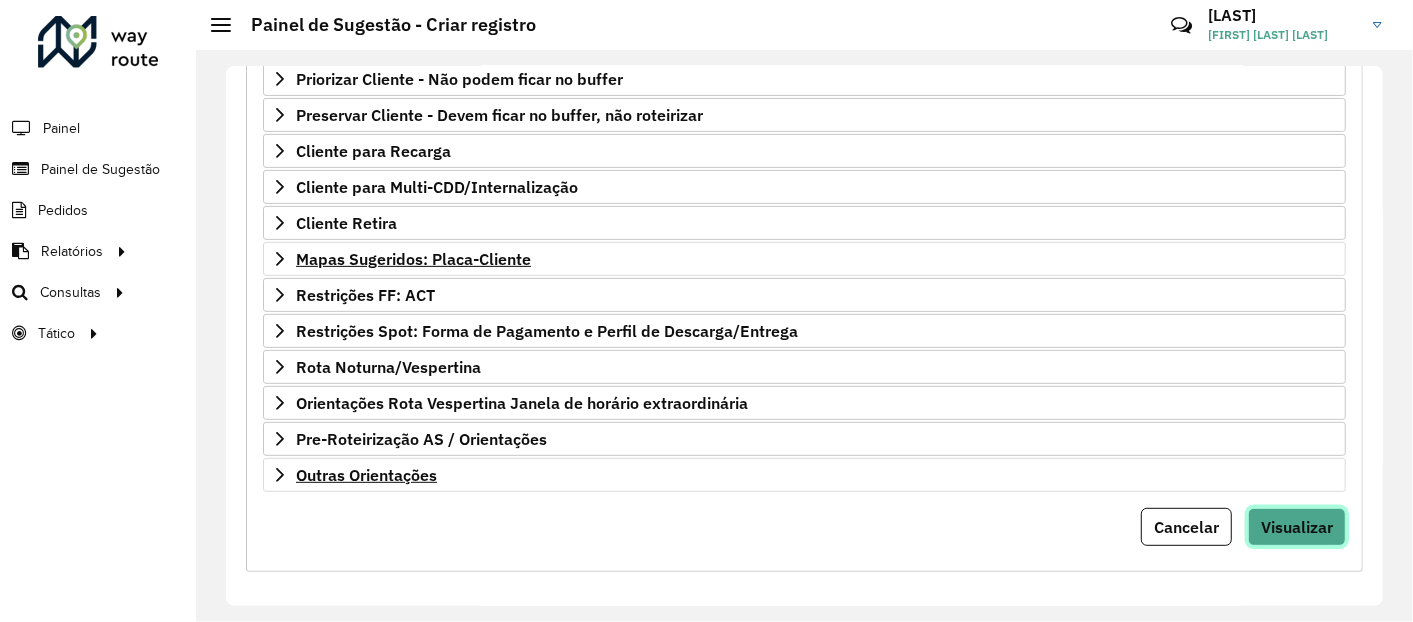 click on "Visualizar" at bounding box center [1297, 527] 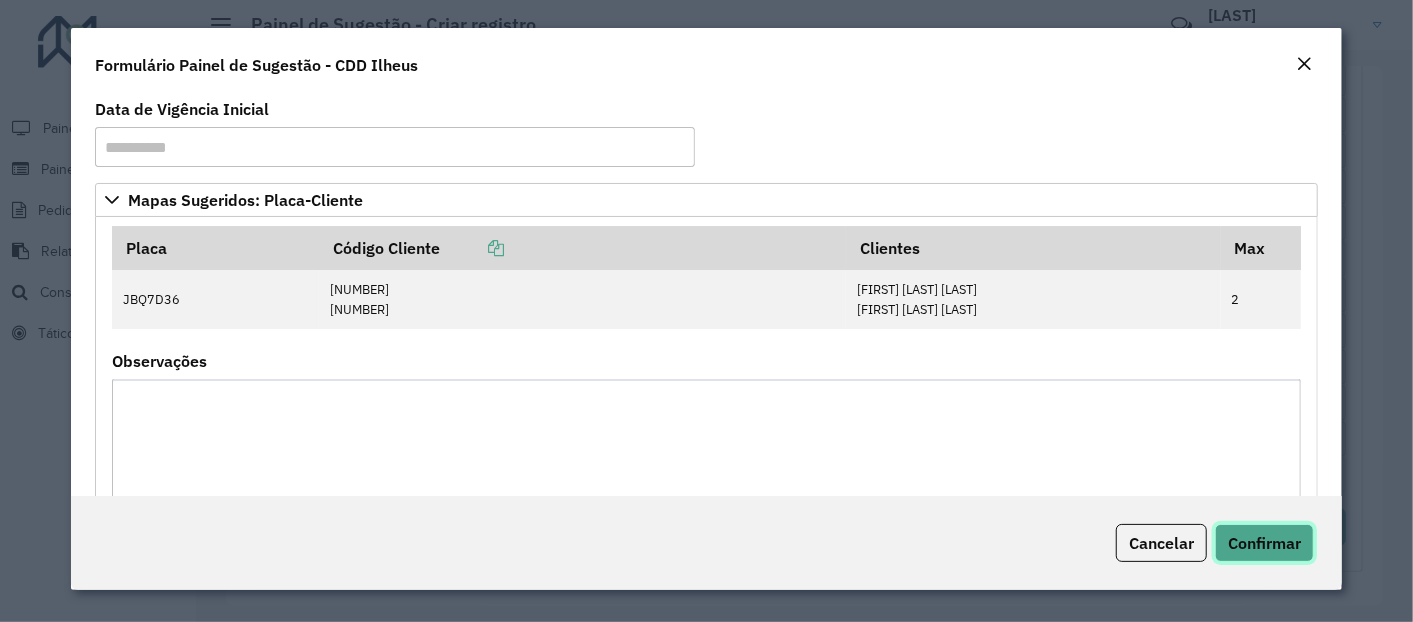 click on "Confirmar" 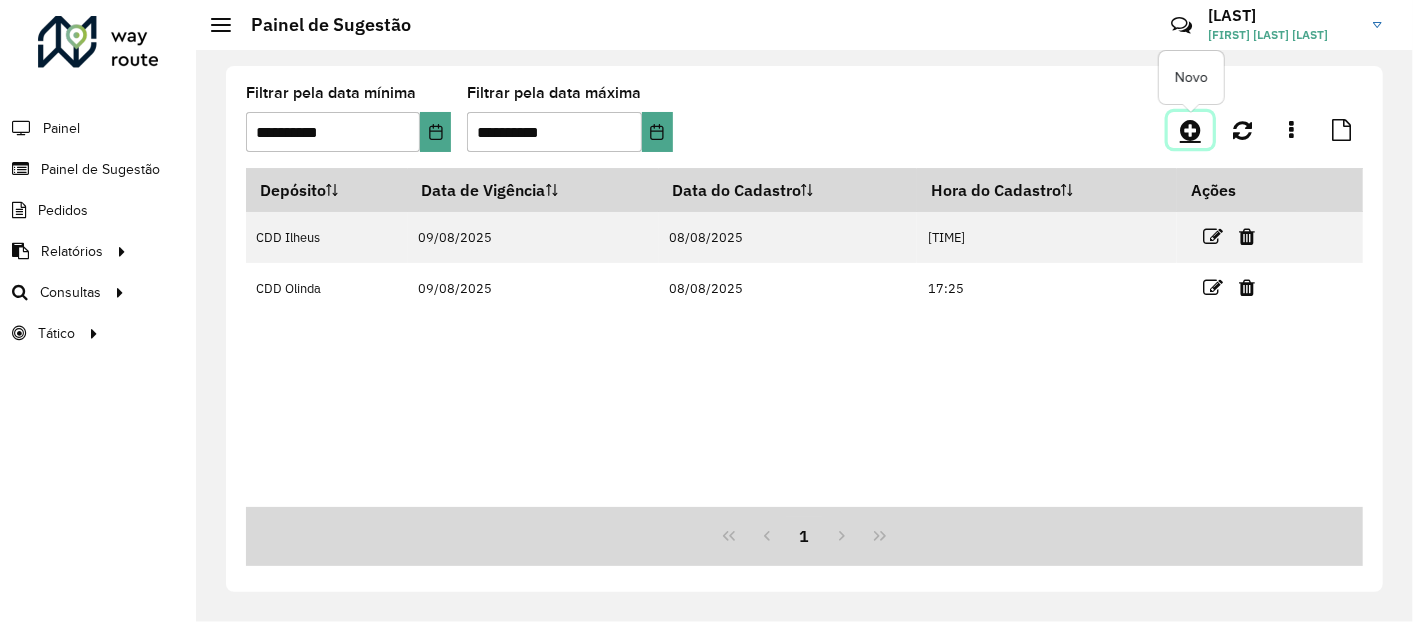 click 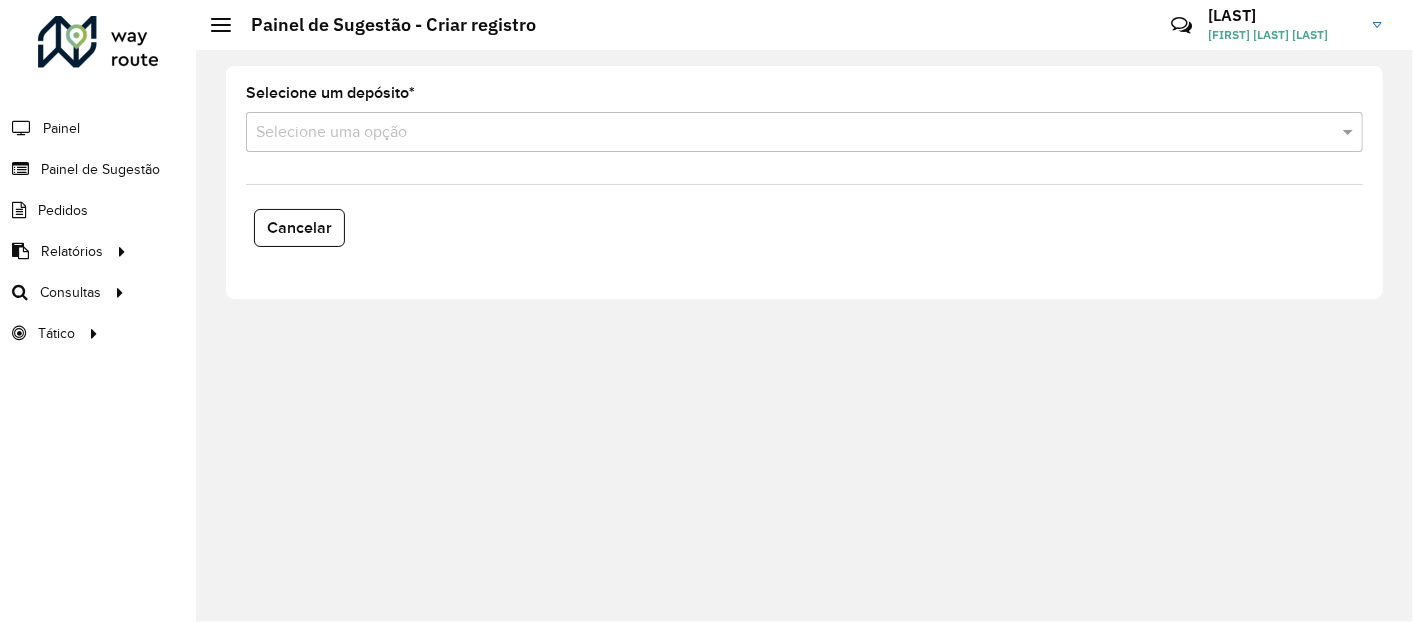click at bounding box center [784, 133] 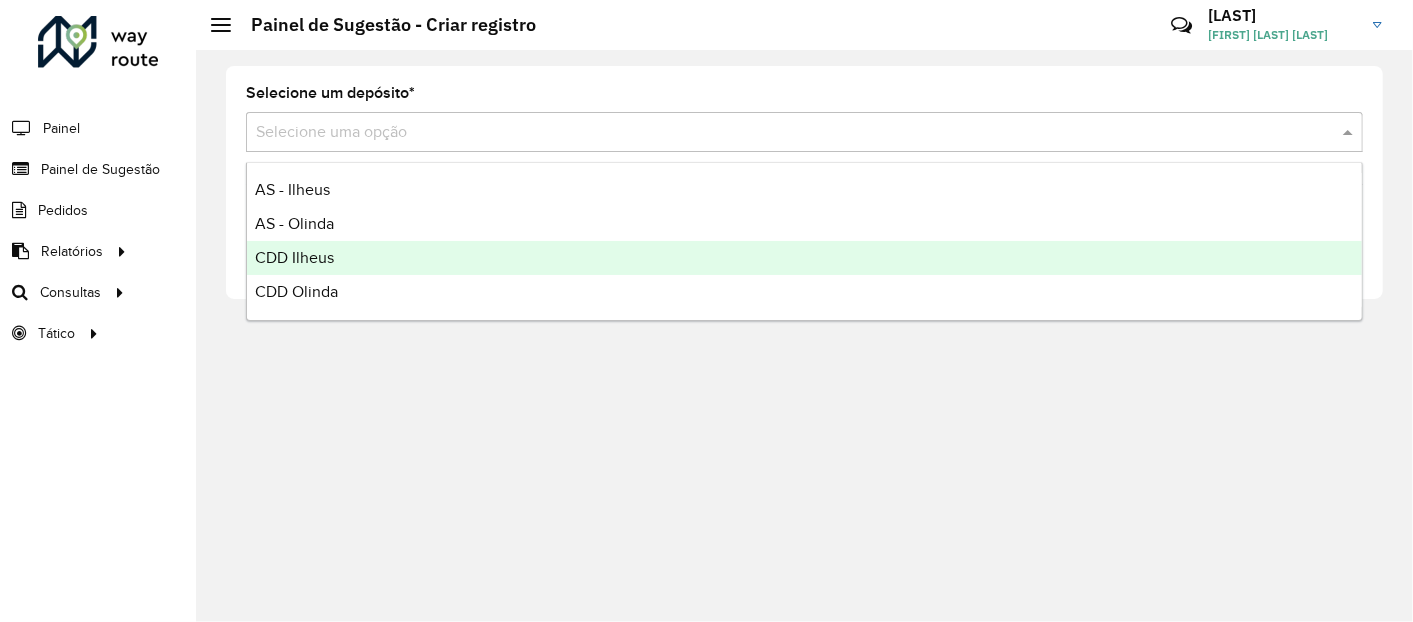 click on "CDD Ilheus" at bounding box center [804, 258] 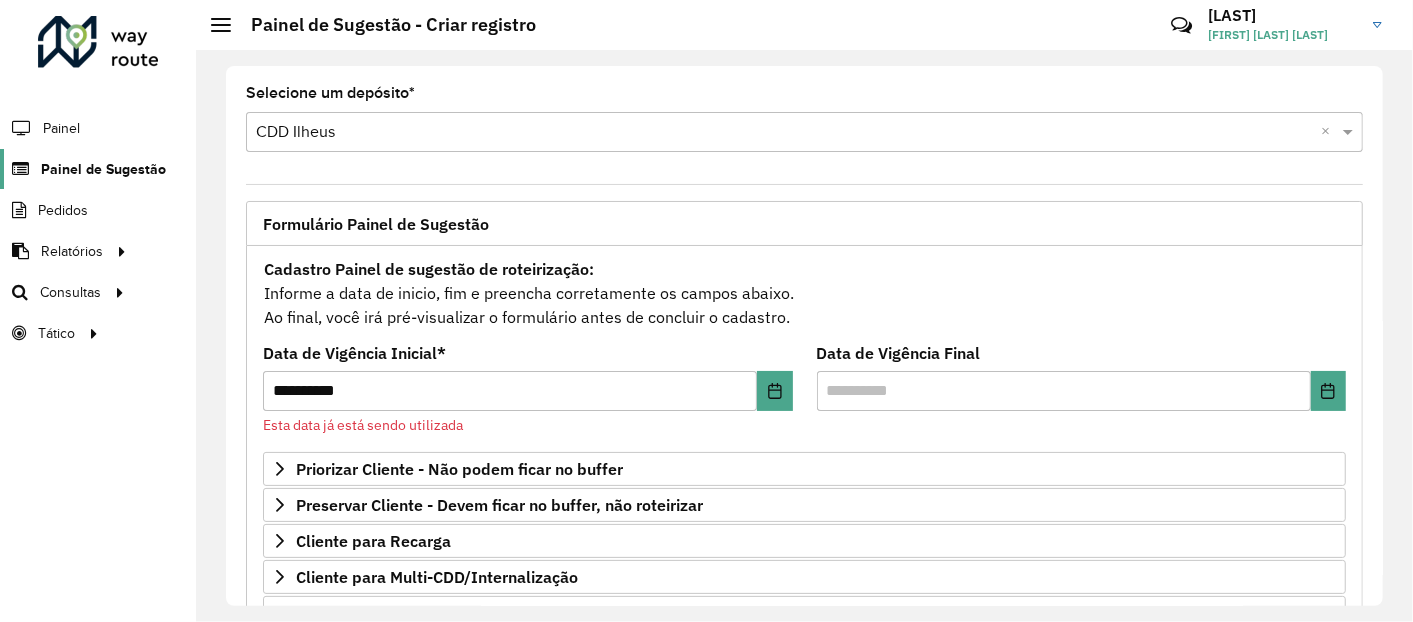 click on "Painel de Sugestão" 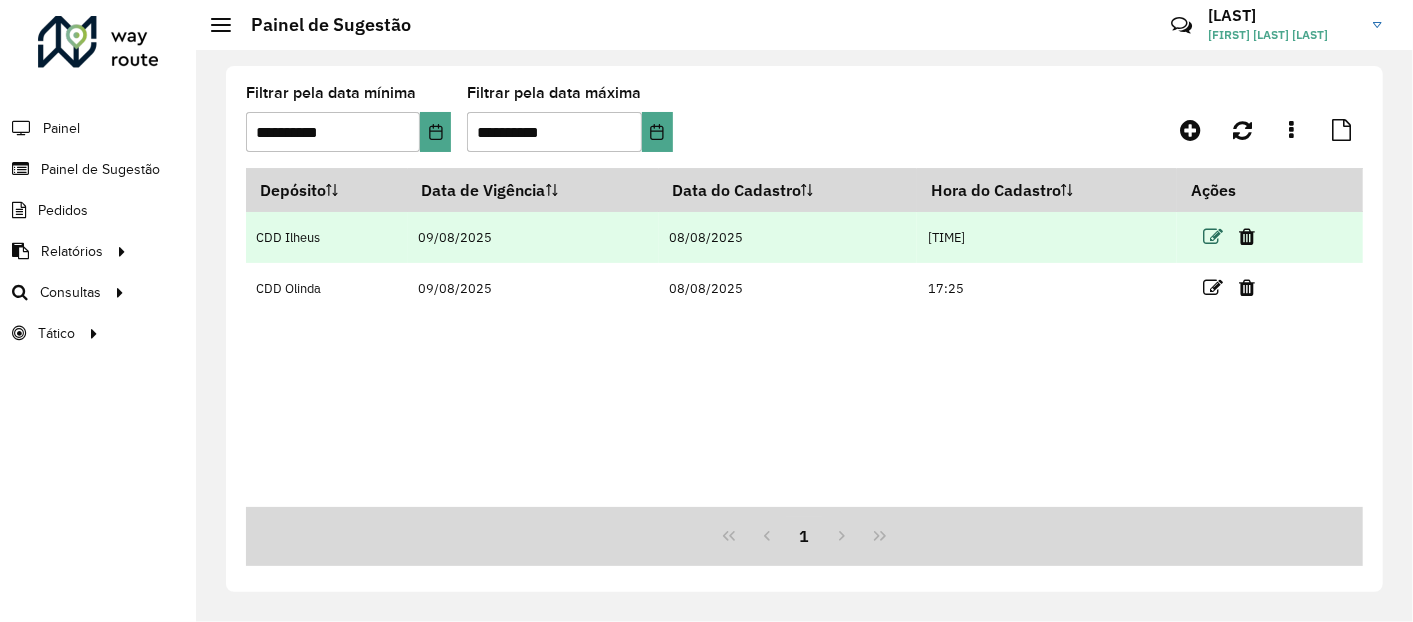 click at bounding box center (1213, 237) 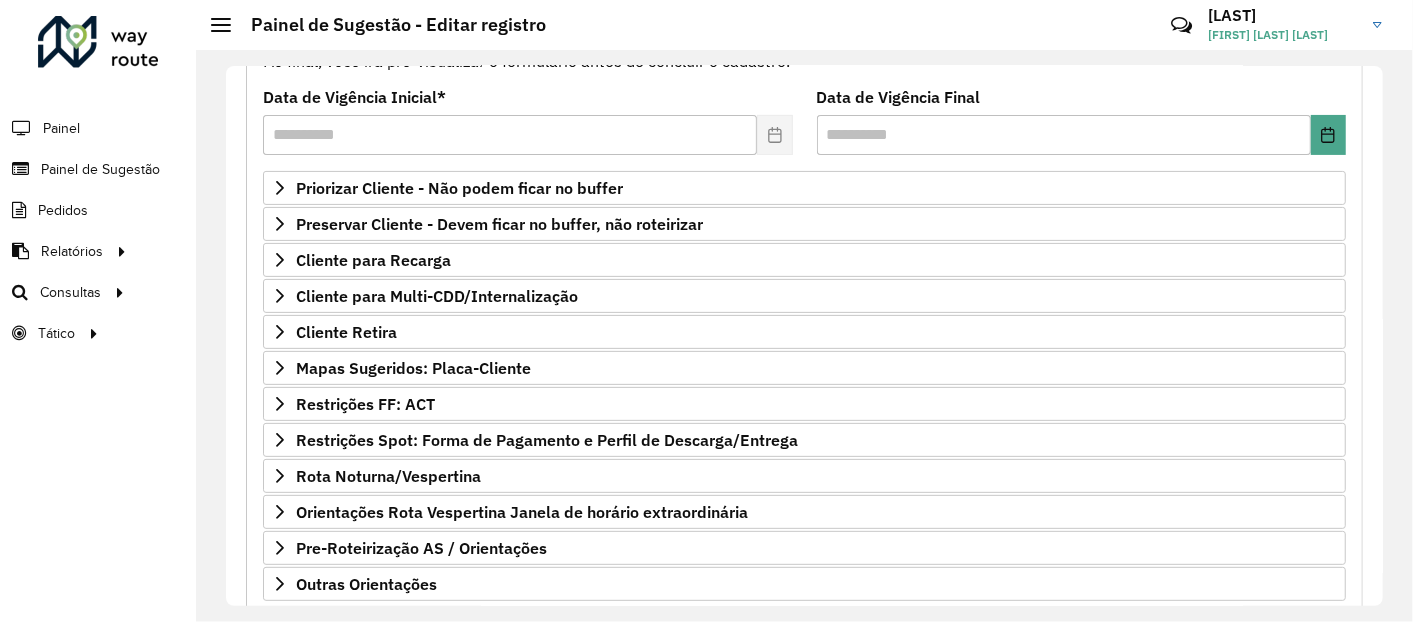 scroll, scrollTop: 333, scrollLeft: 0, axis: vertical 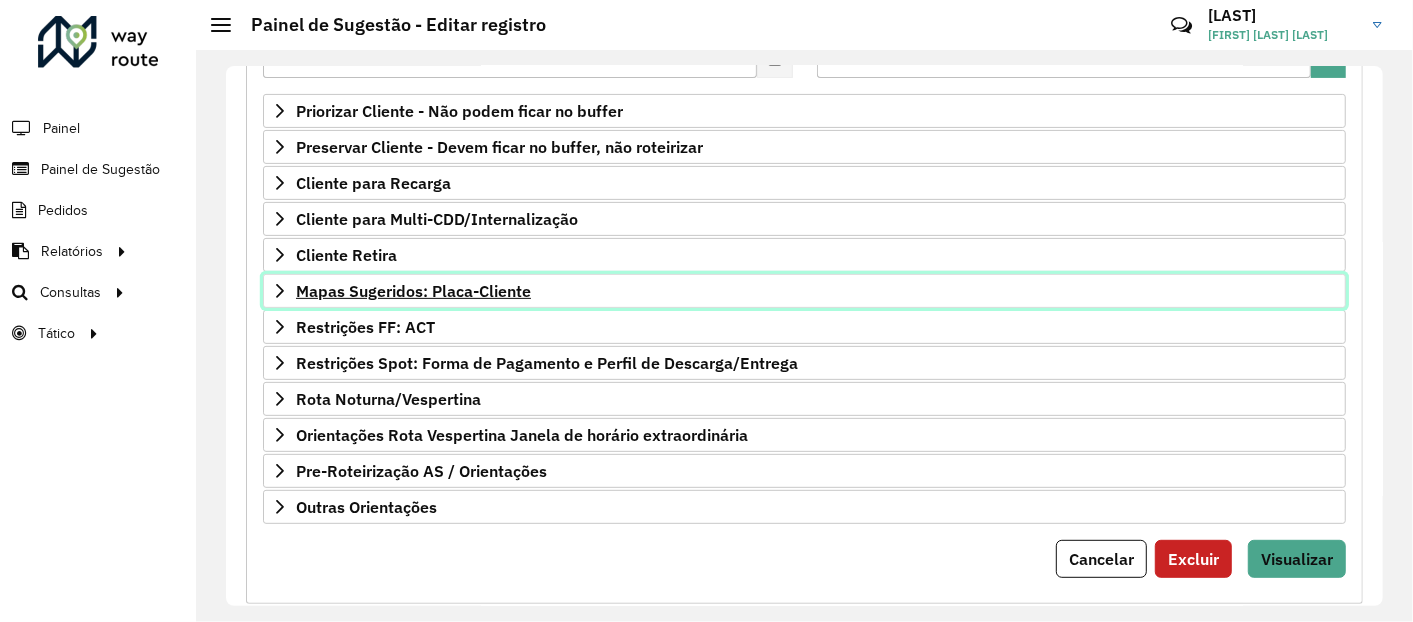 click on "Mapas Sugeridos: Placa-Cliente" at bounding box center (413, 291) 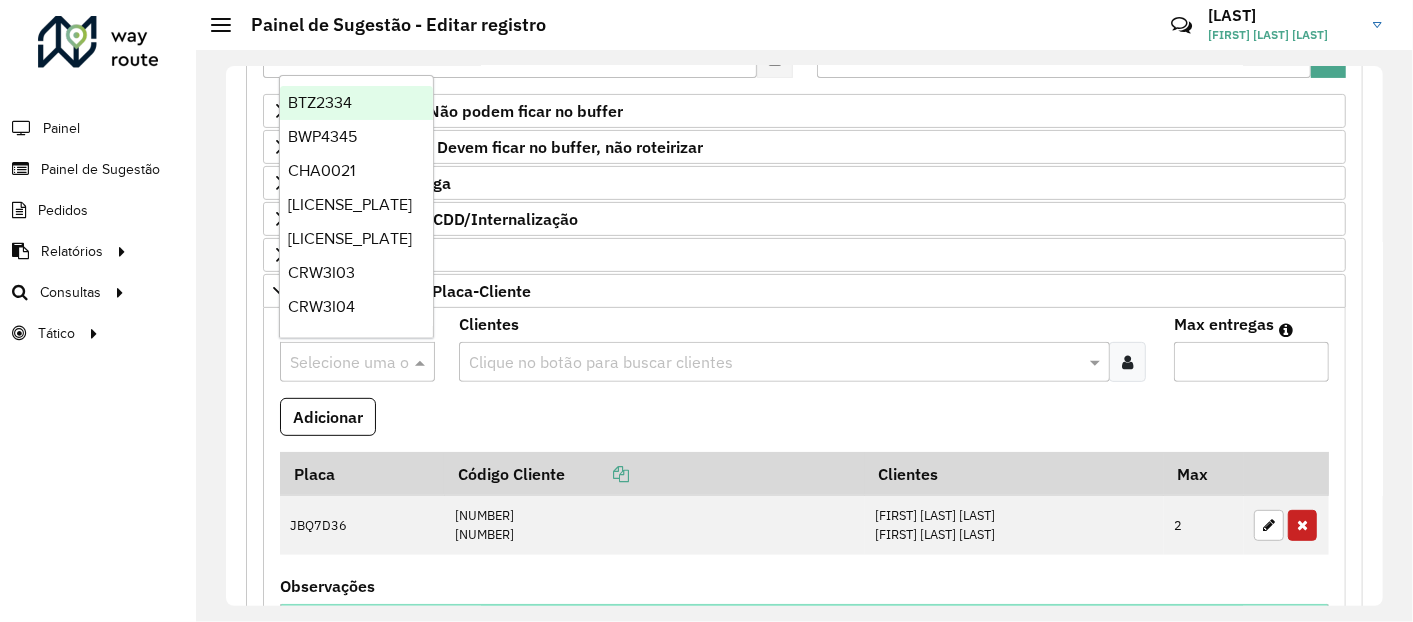 click at bounding box center [337, 363] 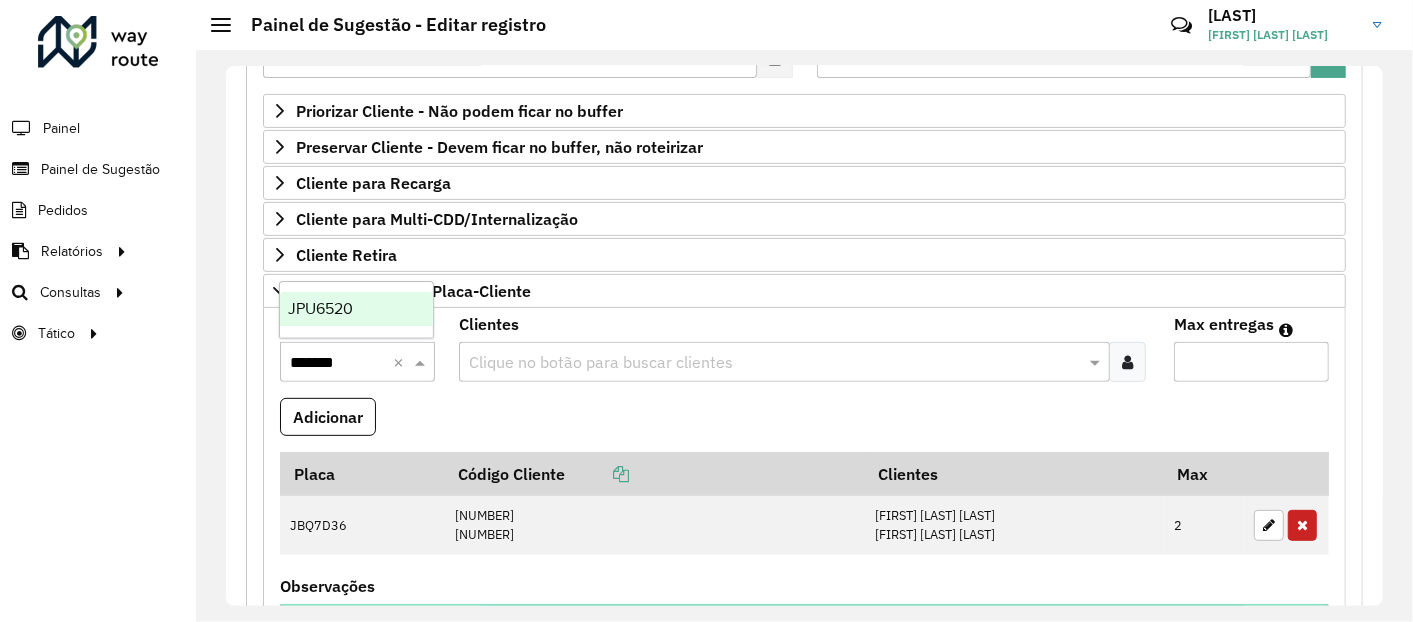 type 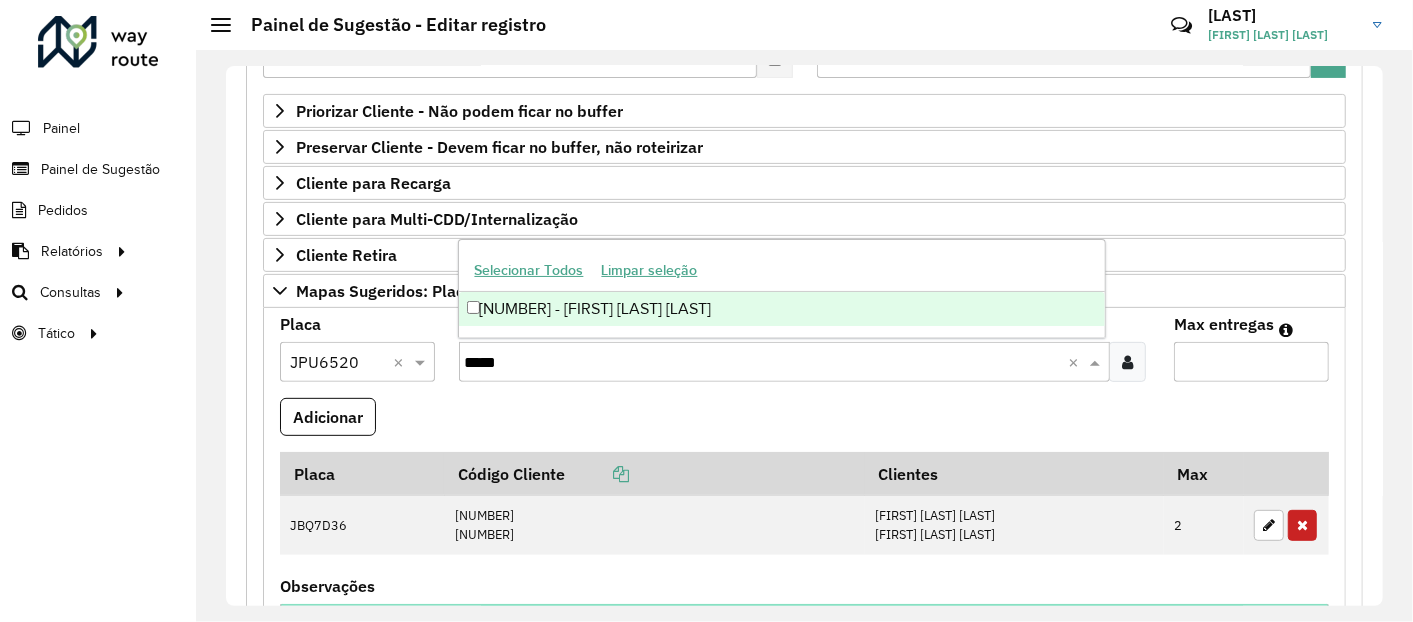 type on "*****" 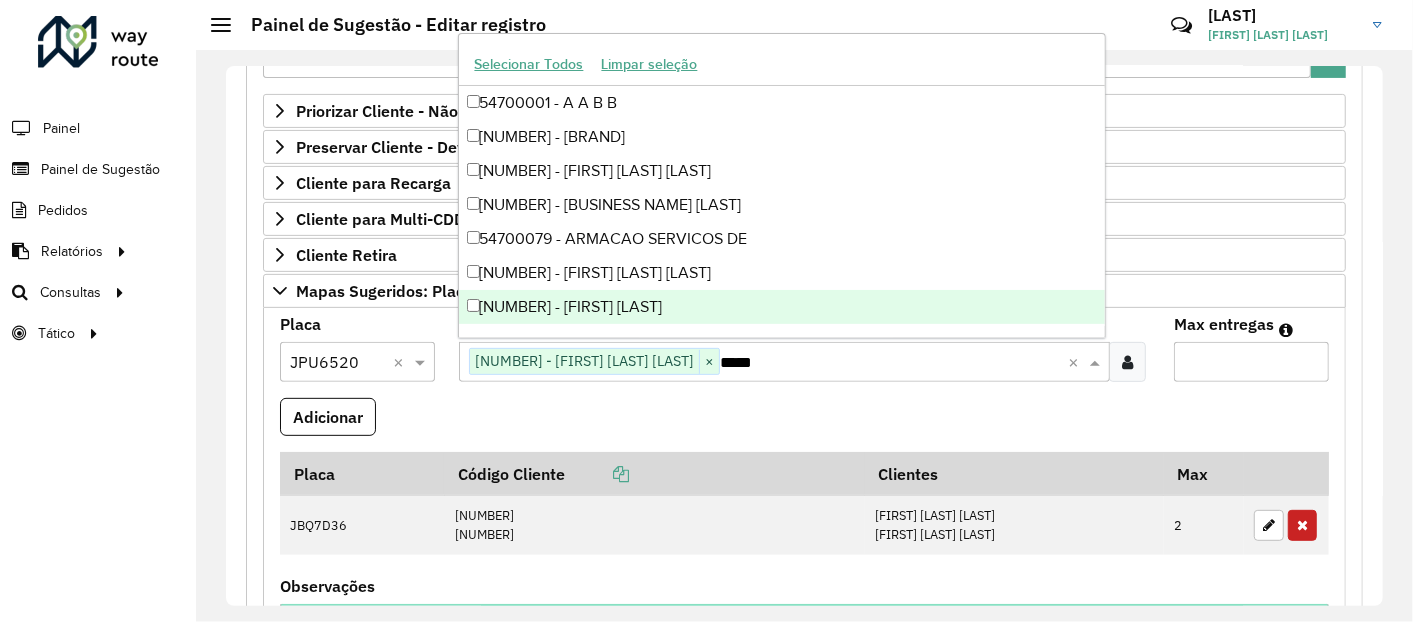 click on "*****" at bounding box center (894, 363) 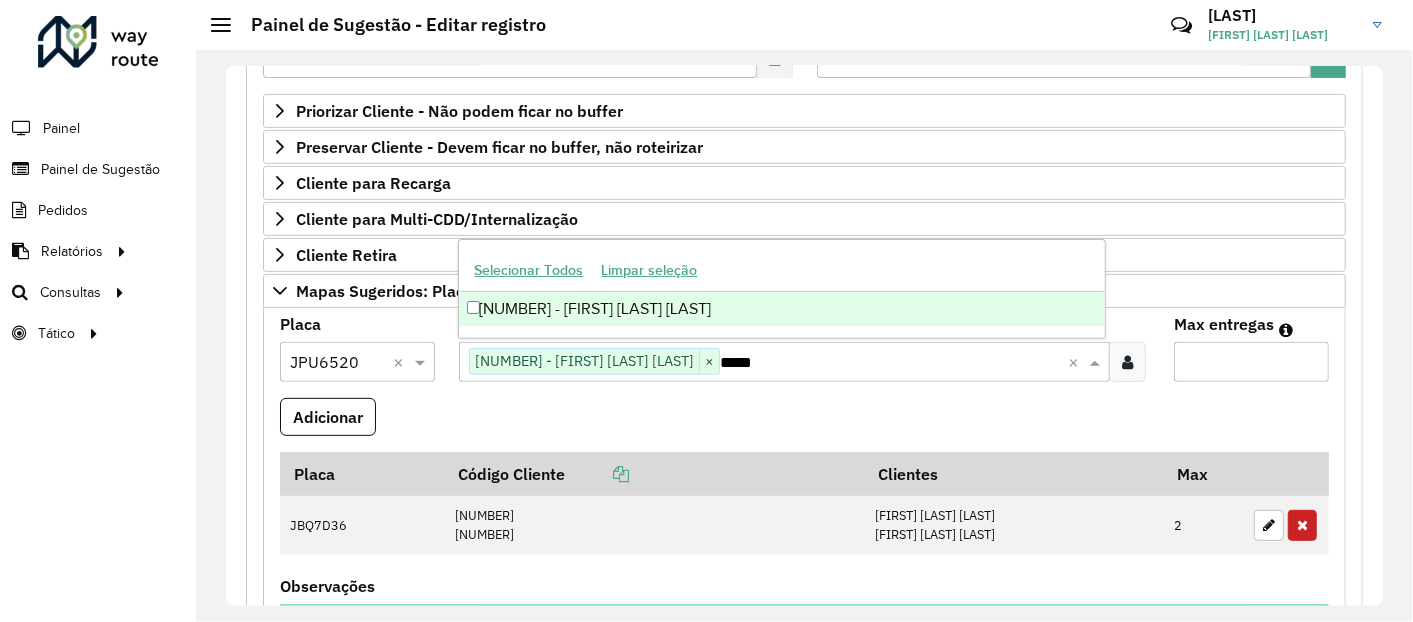 type on "*****" 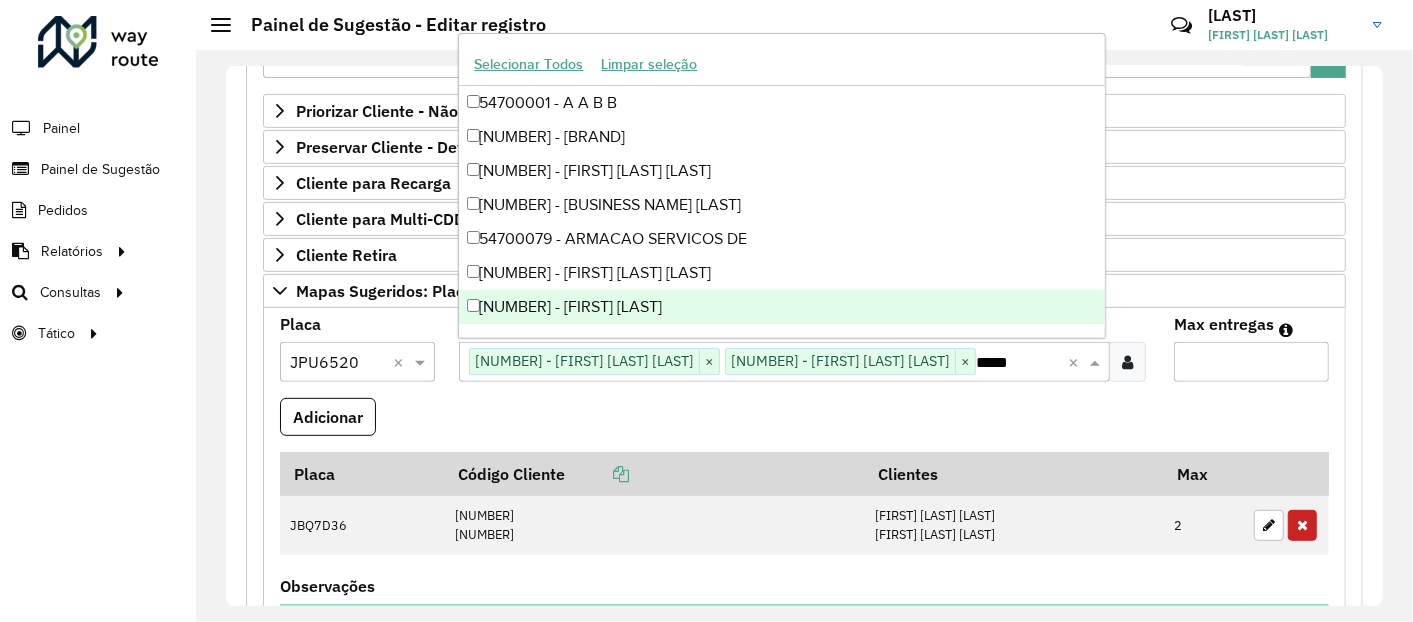 click on "*****" at bounding box center (1022, 363) 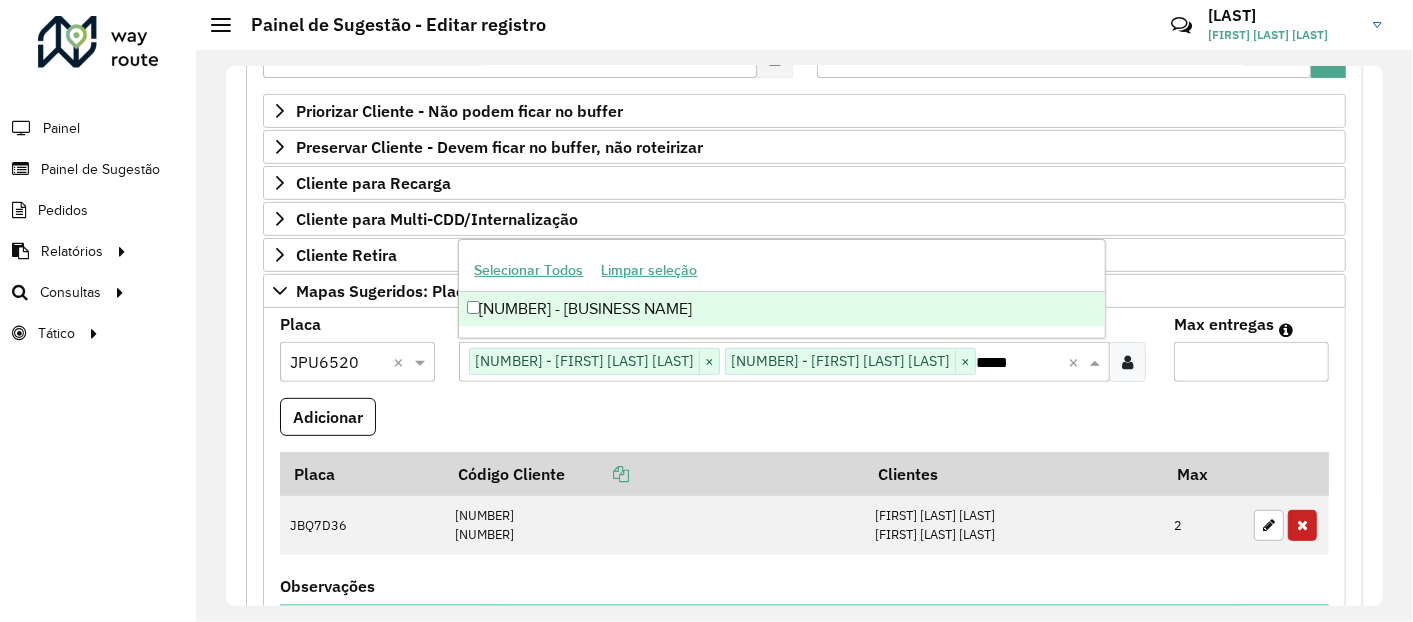 scroll, scrollTop: 0, scrollLeft: 10, axis: horizontal 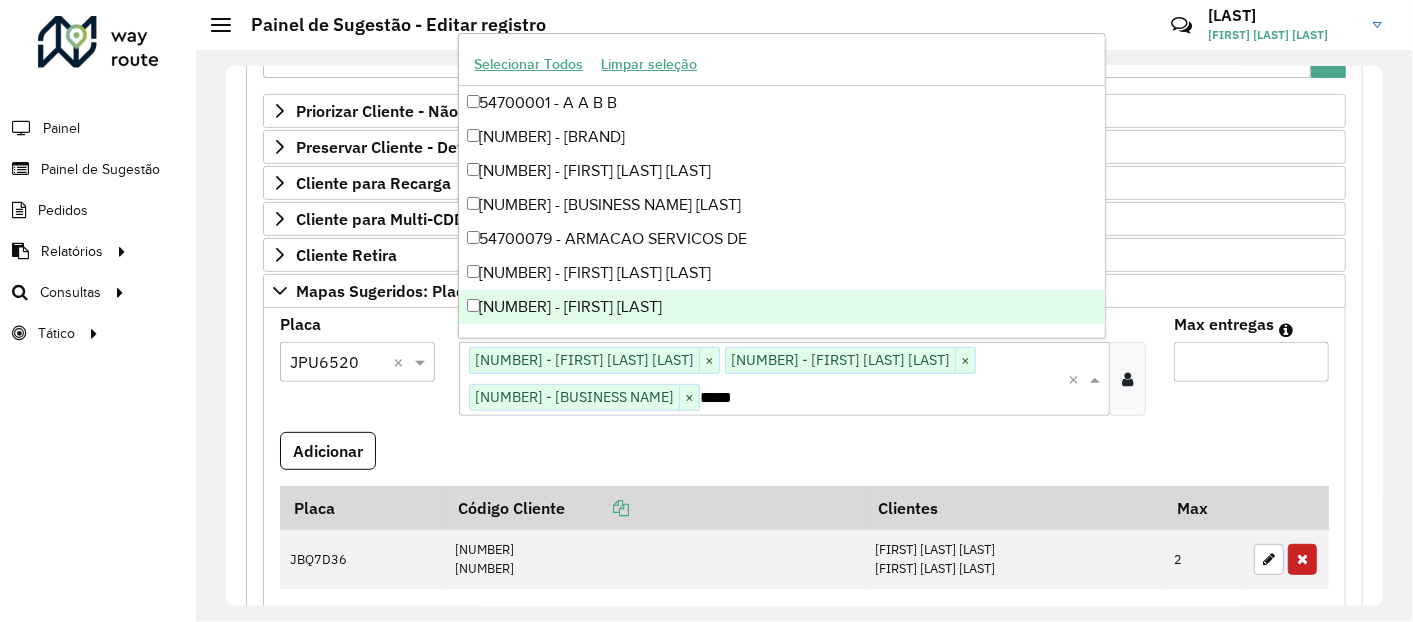 click on "*****" at bounding box center (854, 398) 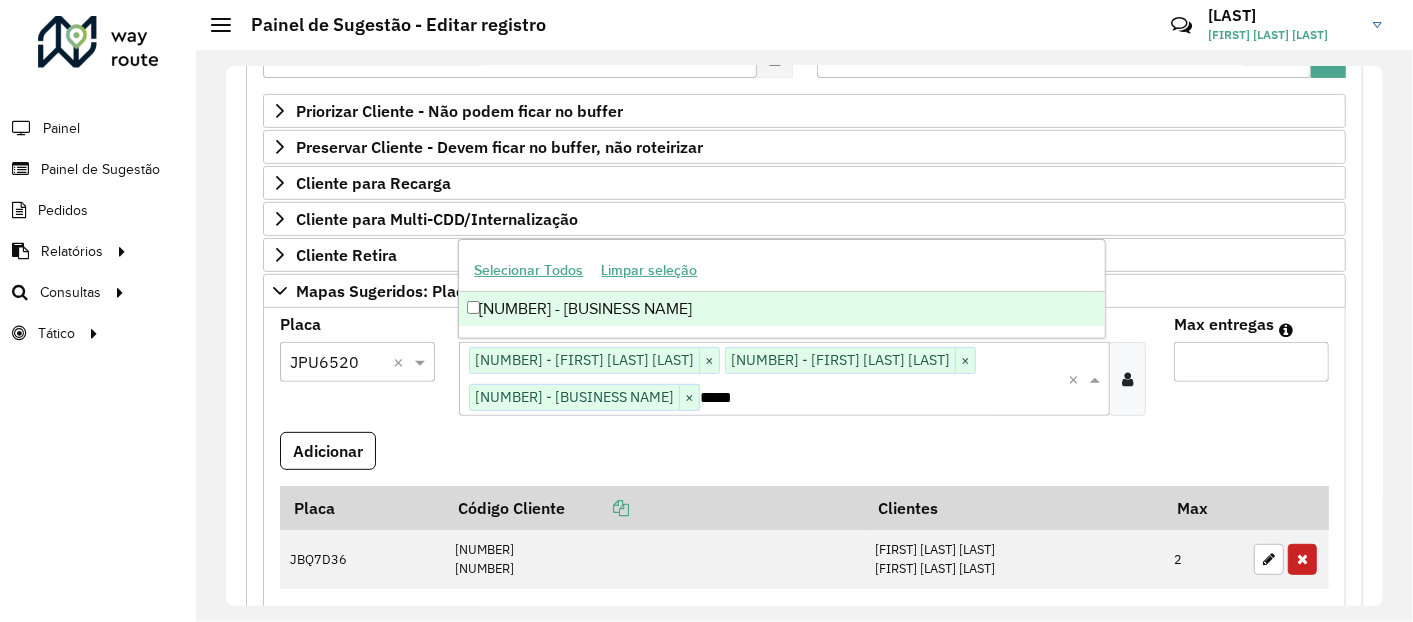 type on "*****" 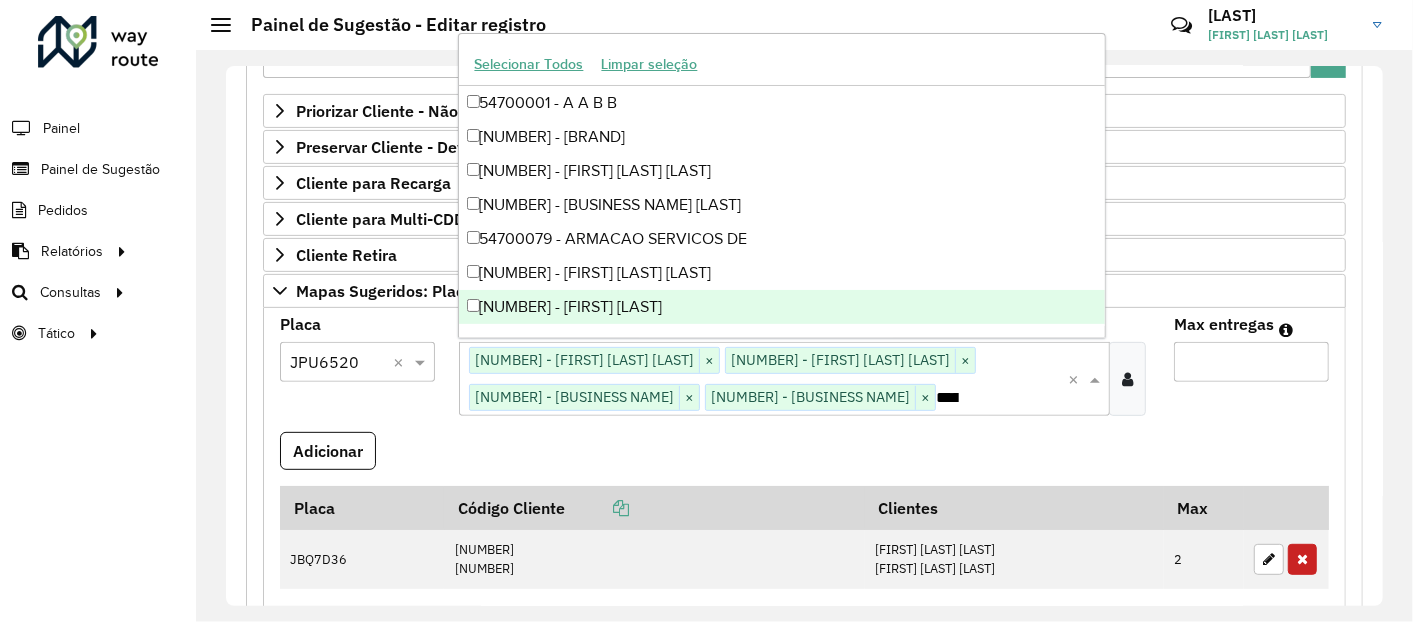 click on "*" at bounding box center (1251, 362) 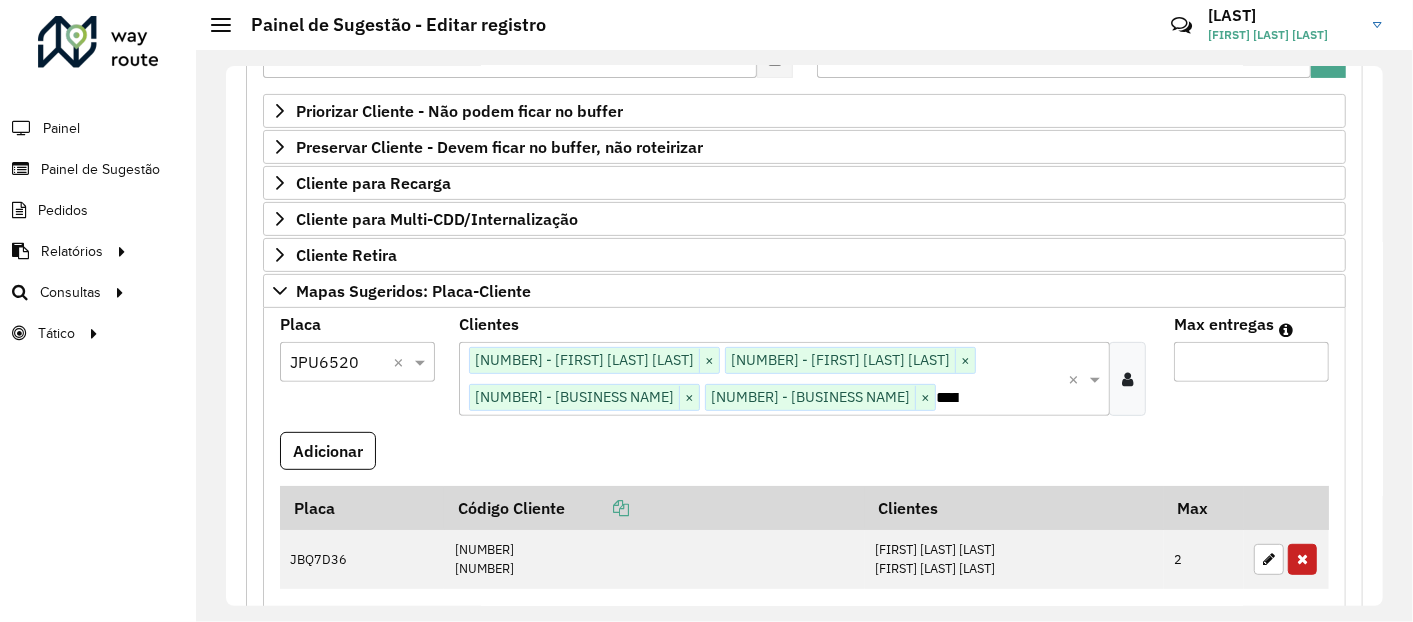 click on "*" at bounding box center [1251, 362] 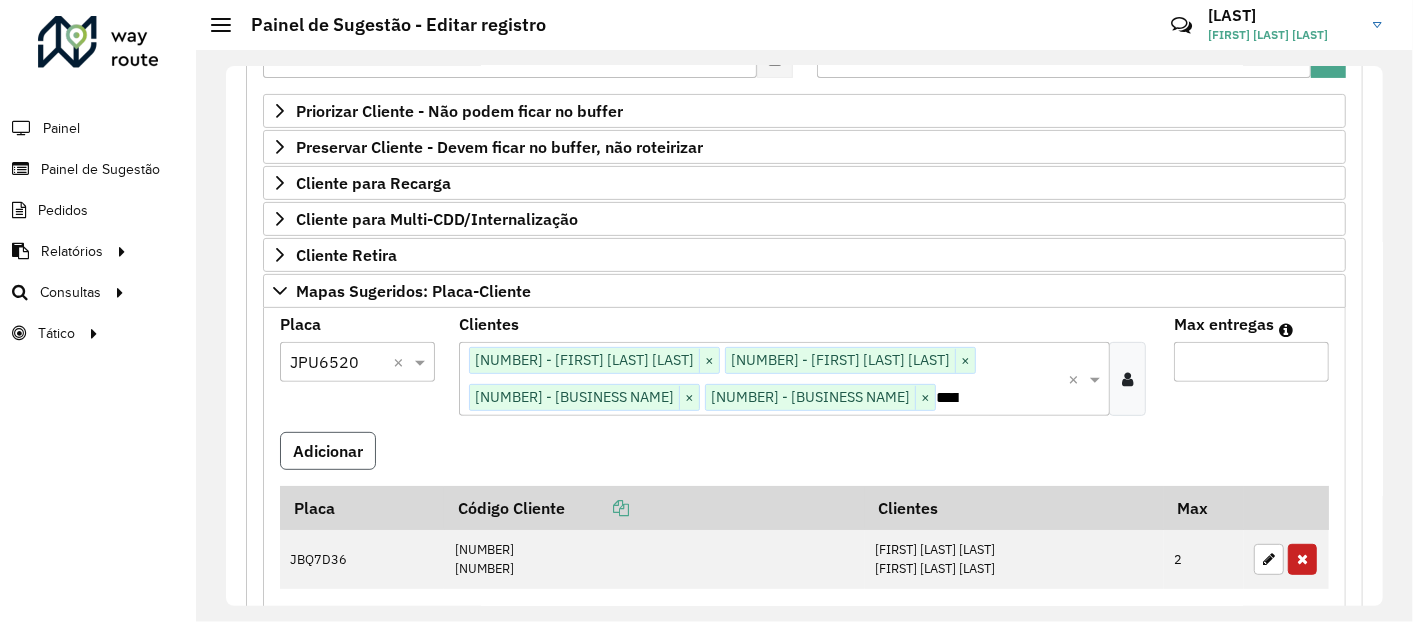 click on "Adicionar" at bounding box center [328, 451] 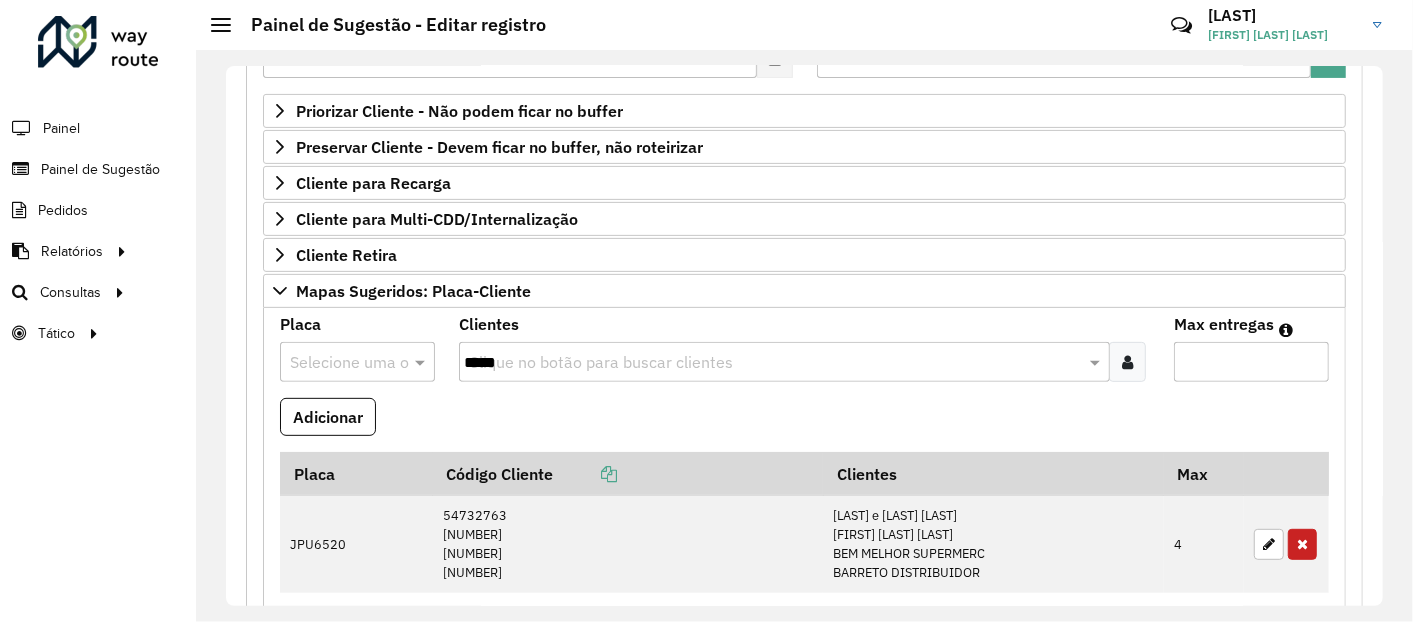 type 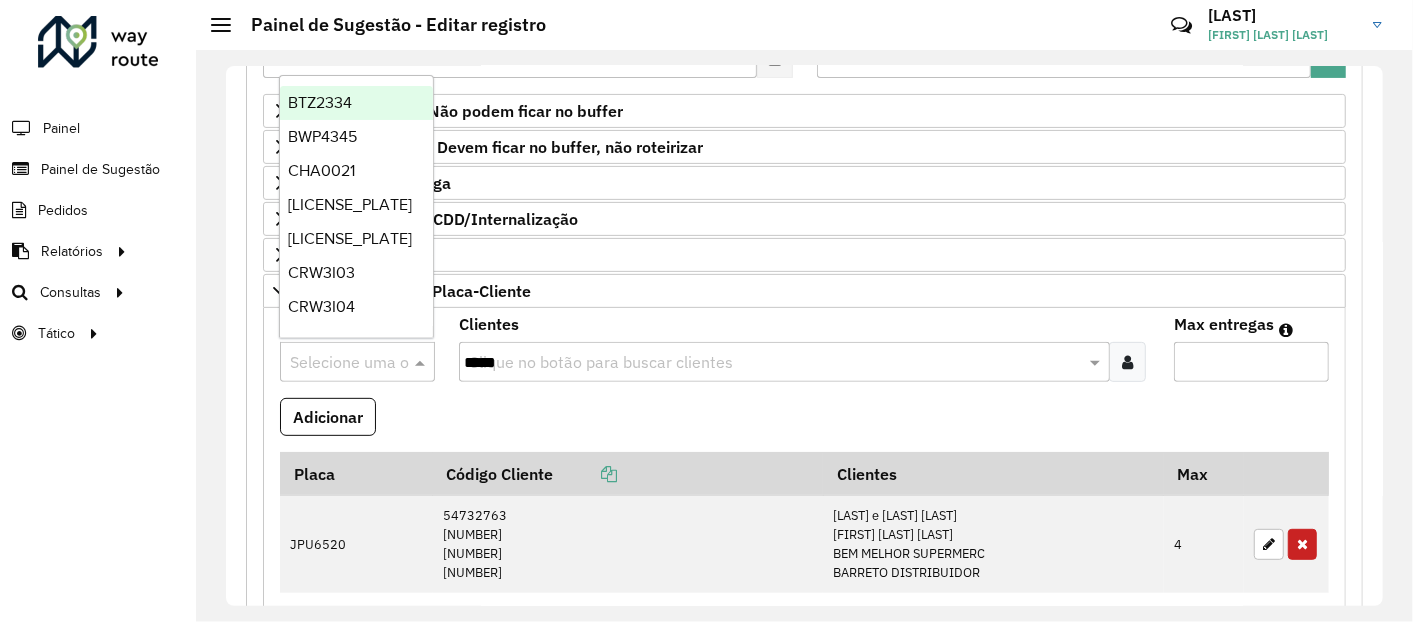 click at bounding box center [337, 363] 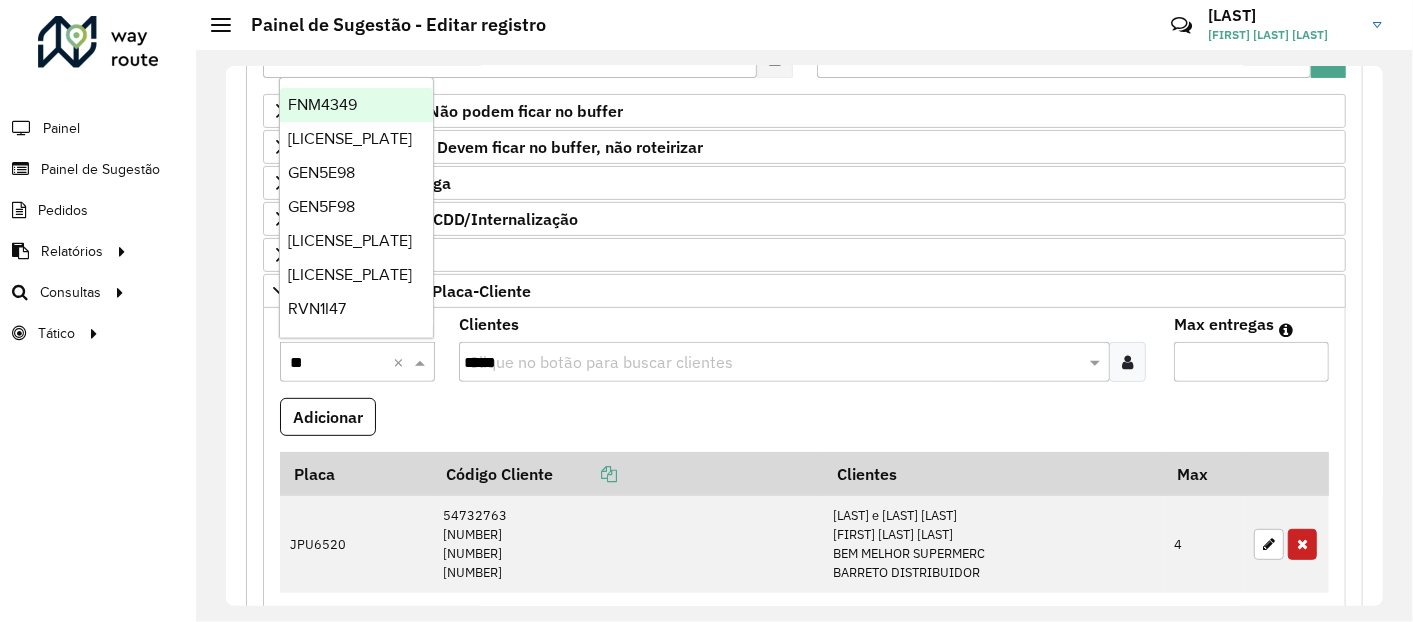type on "***" 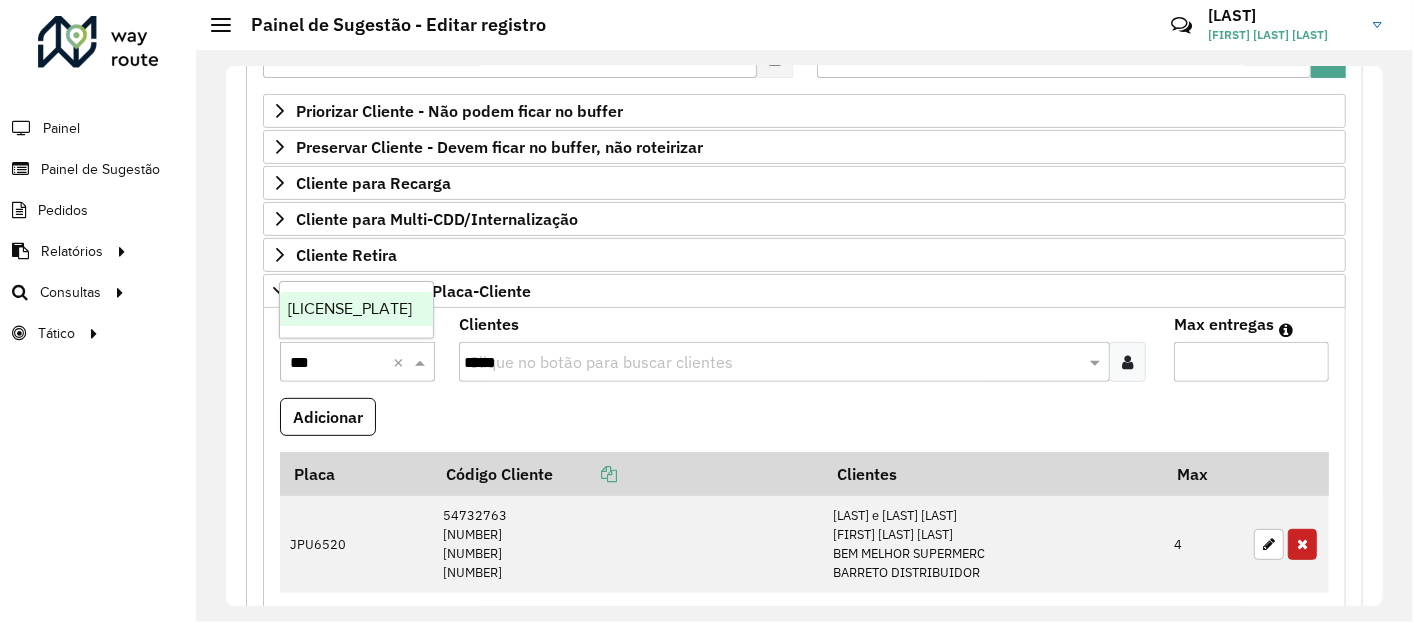 type 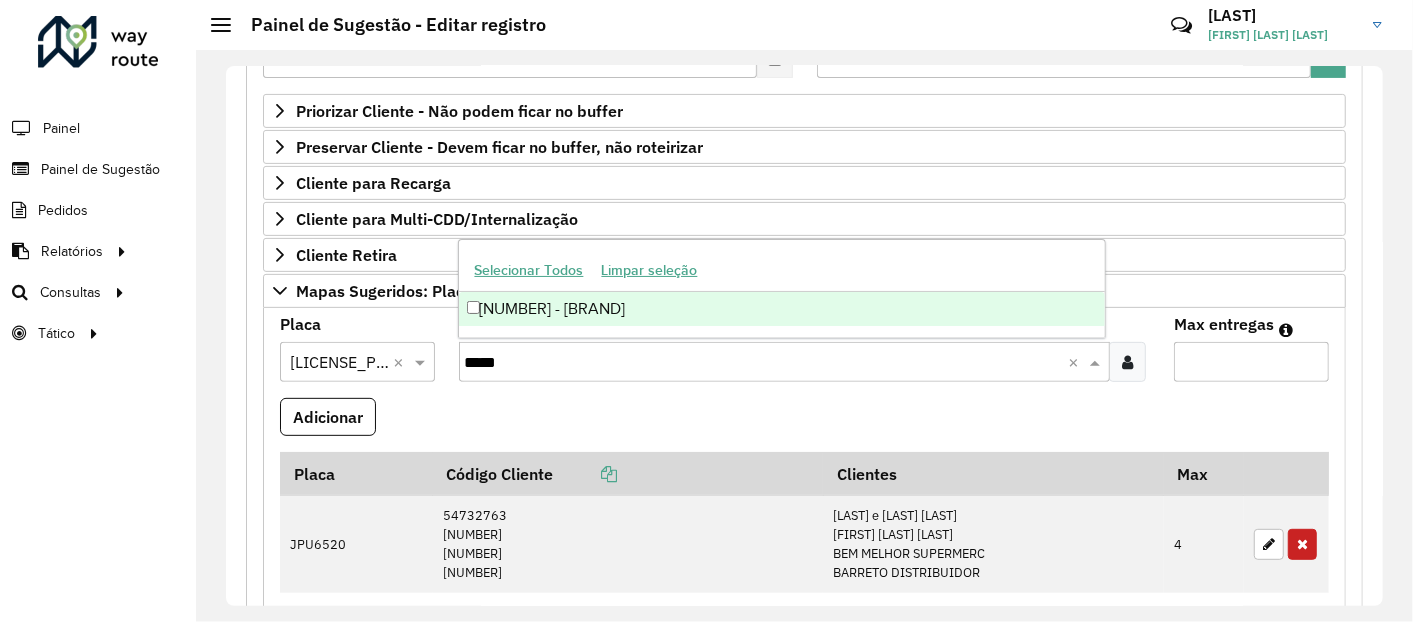 type on "*****" 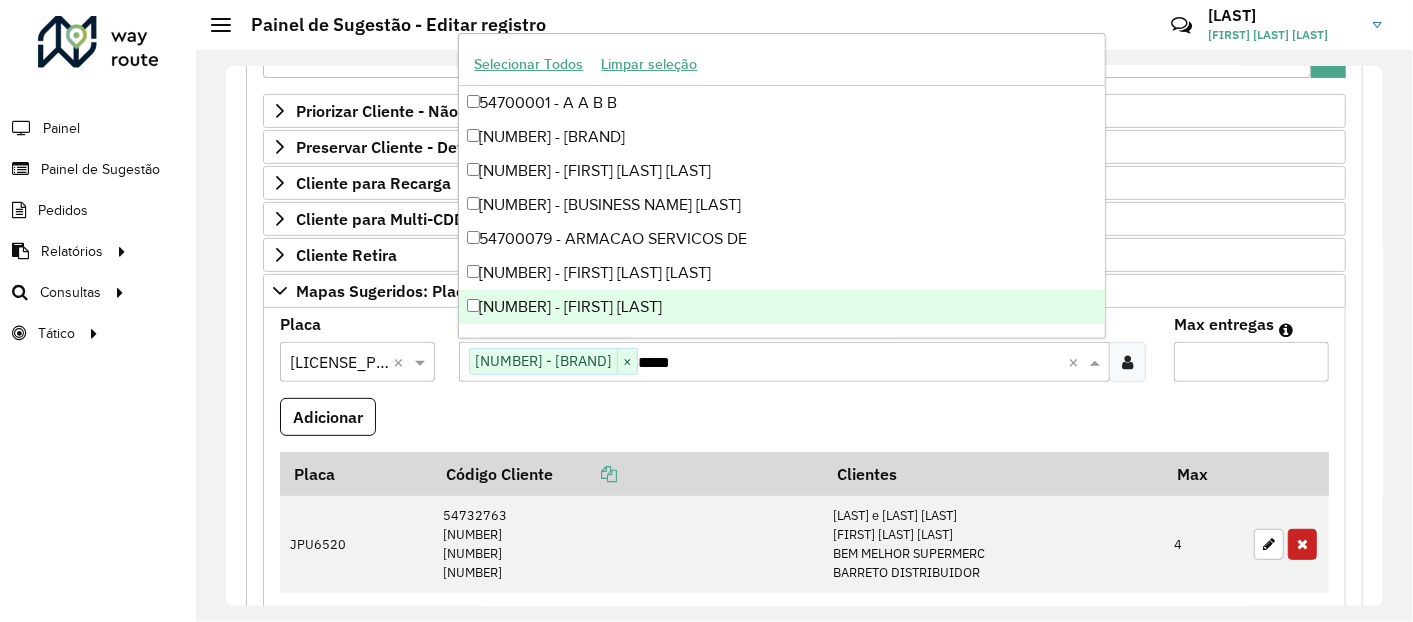 click on "Clique no botão para buscar clientes [NUMBER] - [BRAND] × *****" at bounding box center [763, 361] 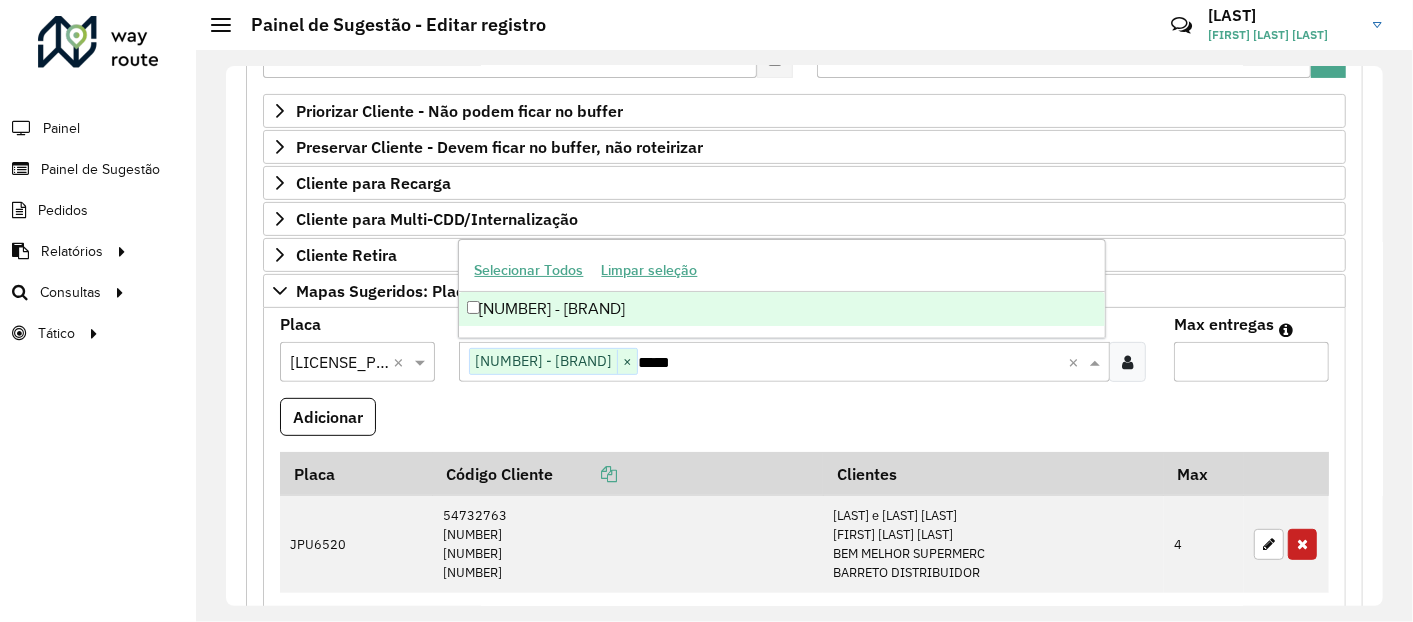 type on "*****" 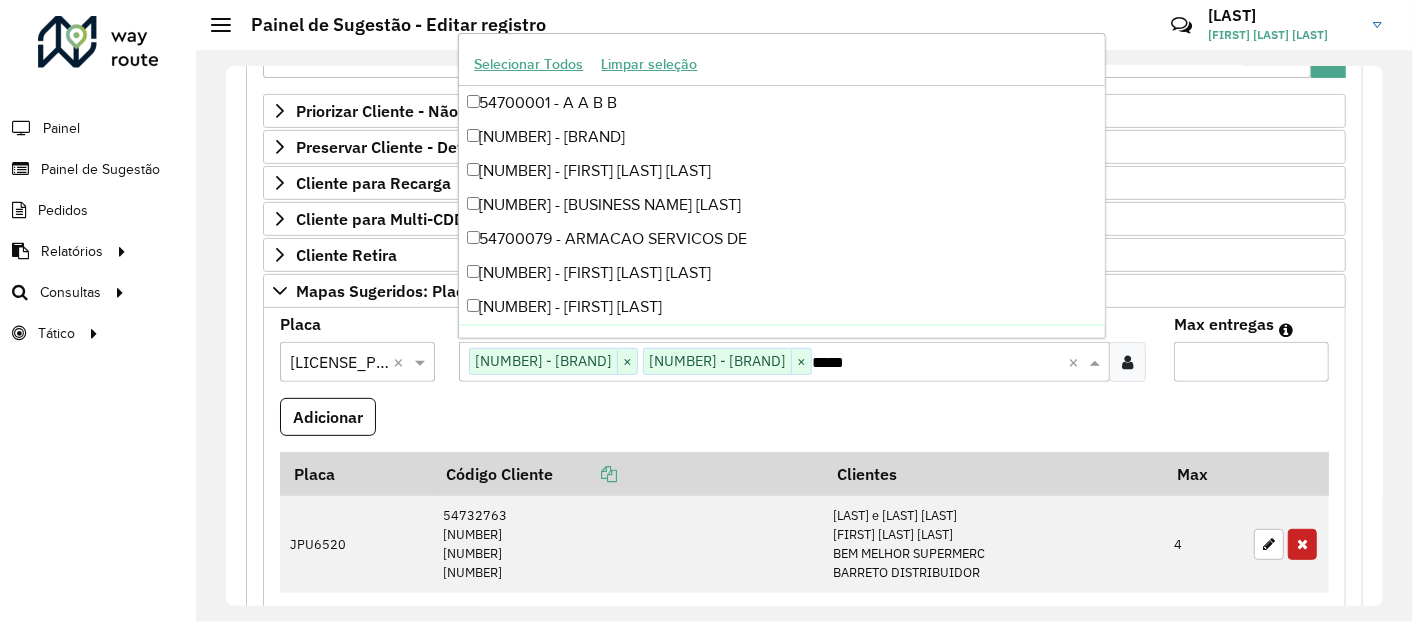 click on "*****" at bounding box center (871, 363) 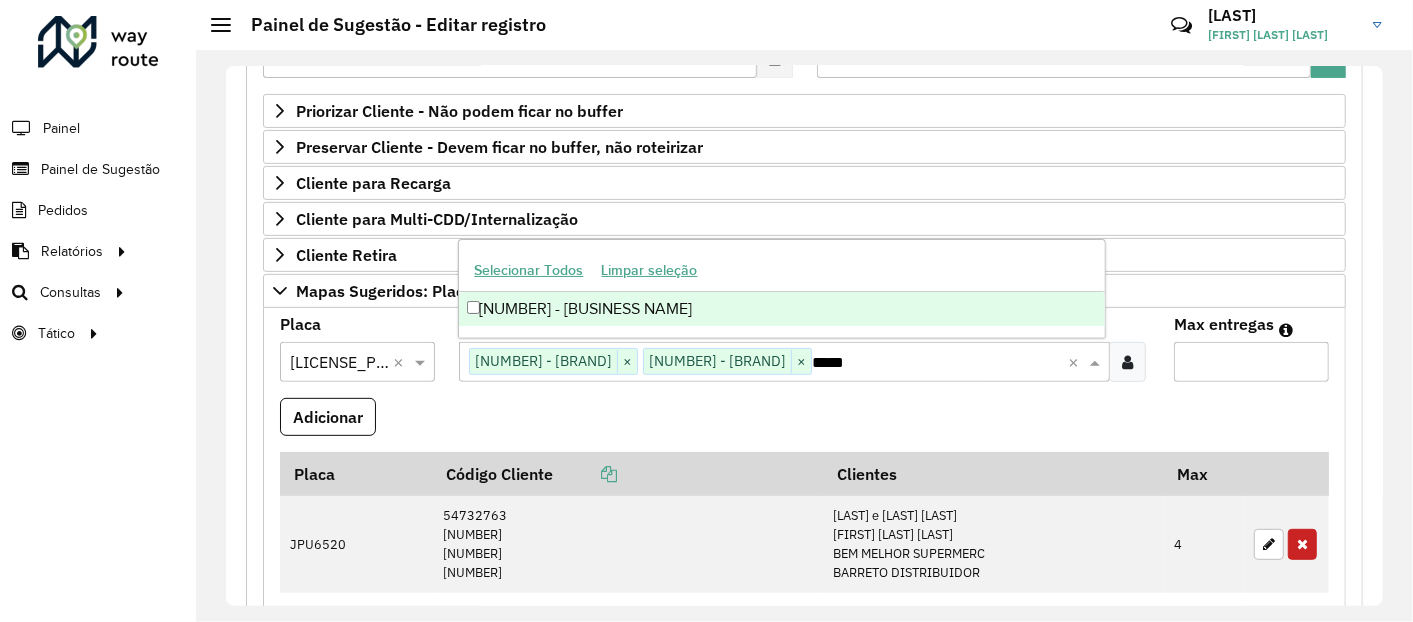 type on "*****" 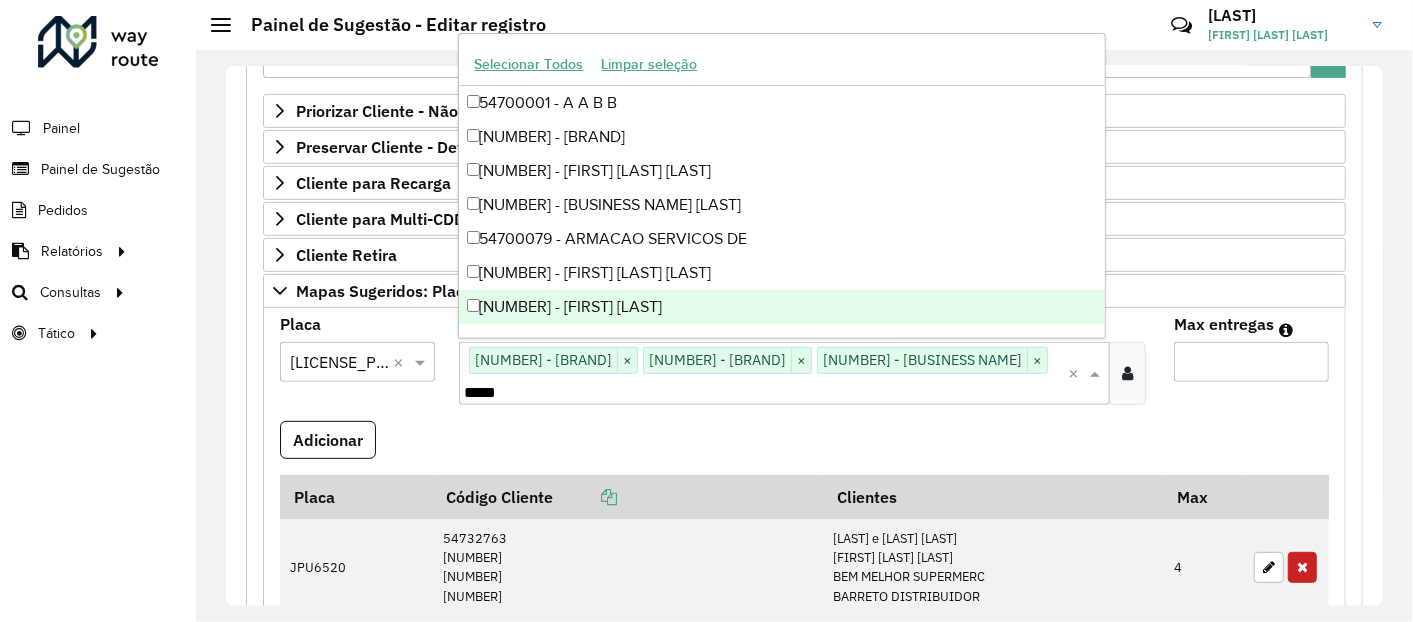 click on "*" at bounding box center [1251, 362] 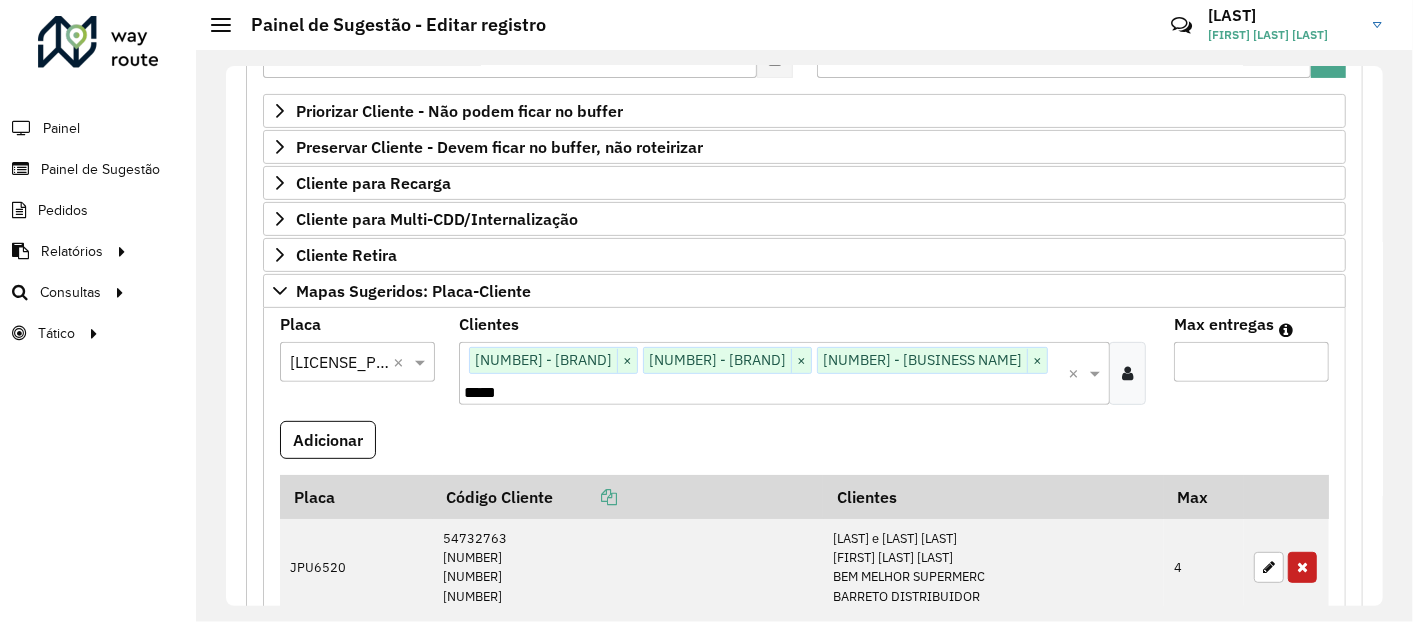 type on "*" 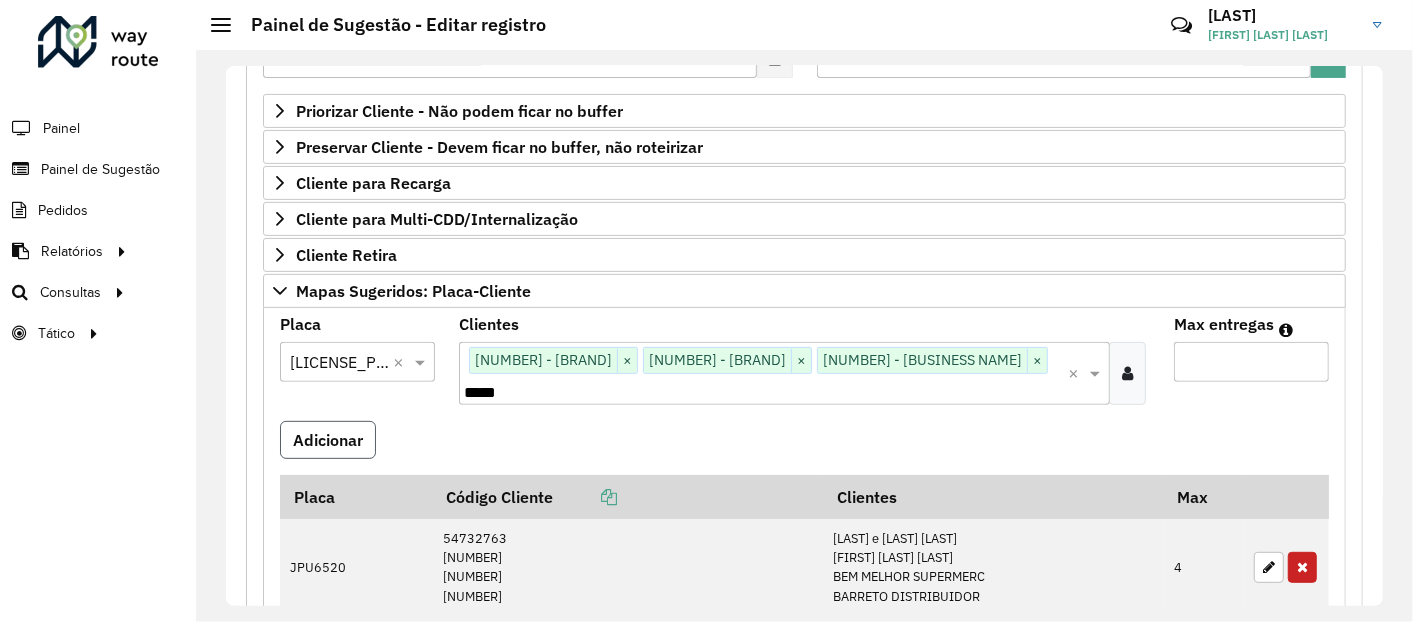 click on "Adicionar" at bounding box center [328, 440] 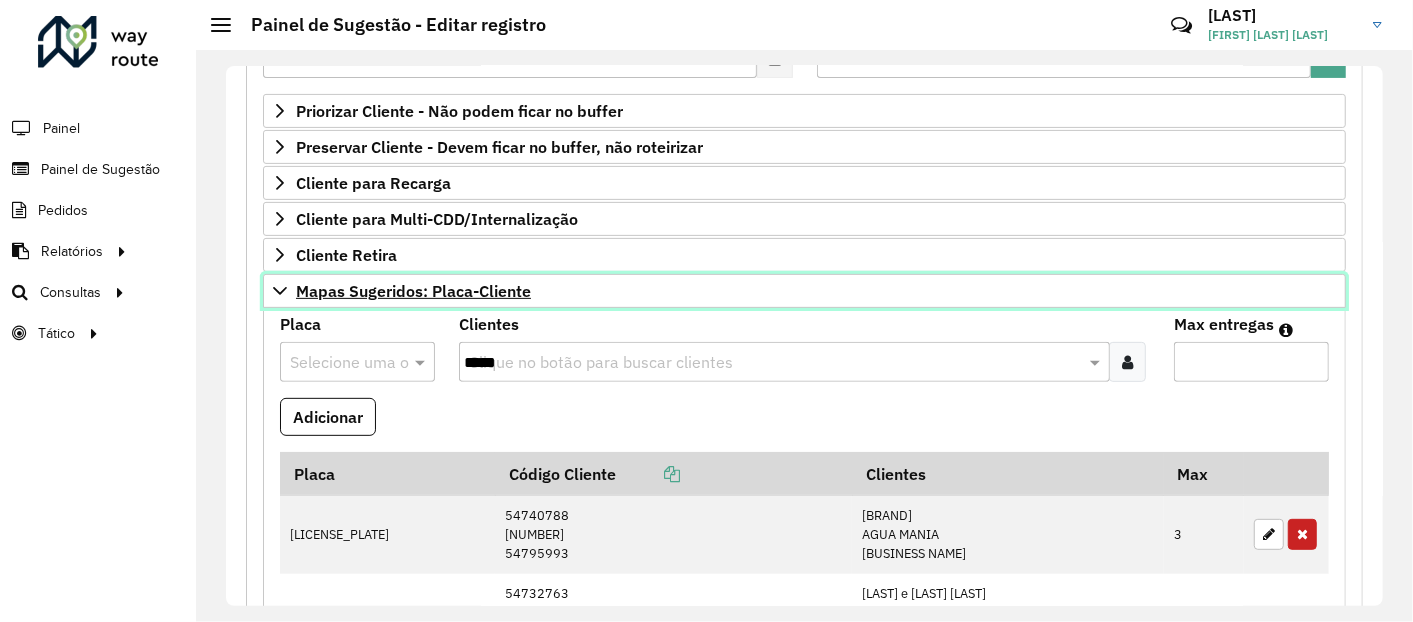click on "Mapas Sugeridos: Placa-Cliente" at bounding box center (804, 291) 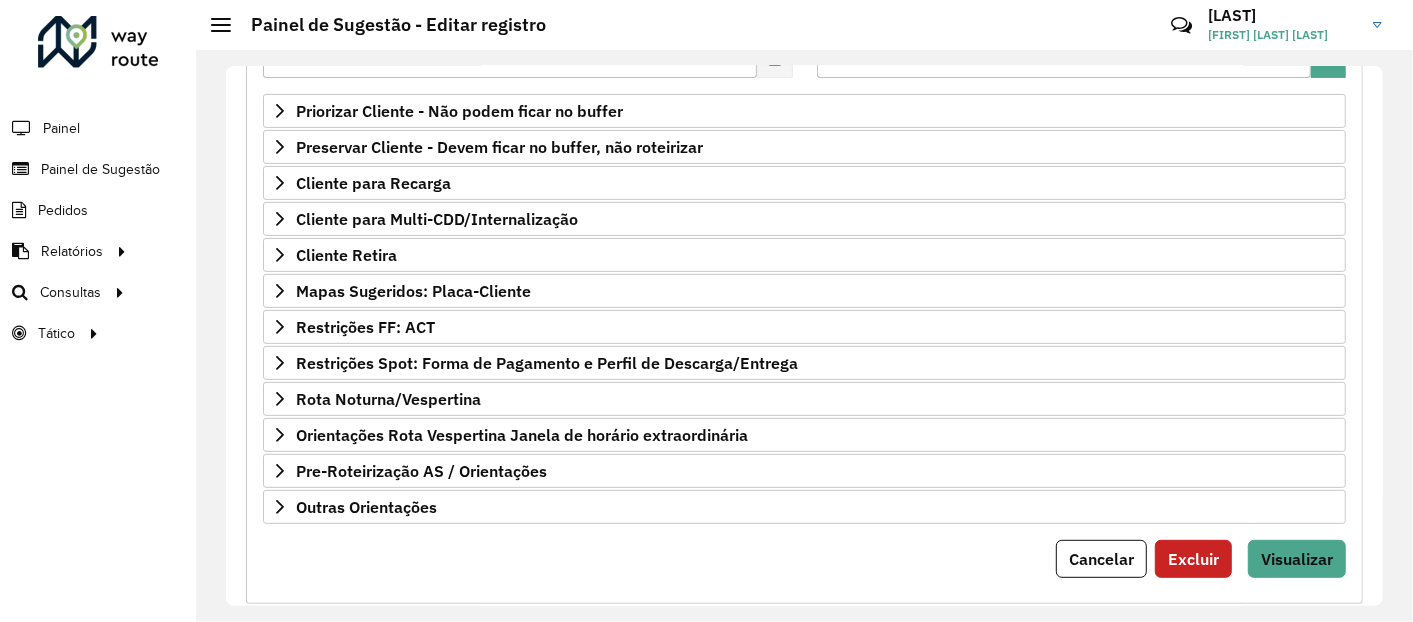 click on "[TEXT]" at bounding box center [804, 250] 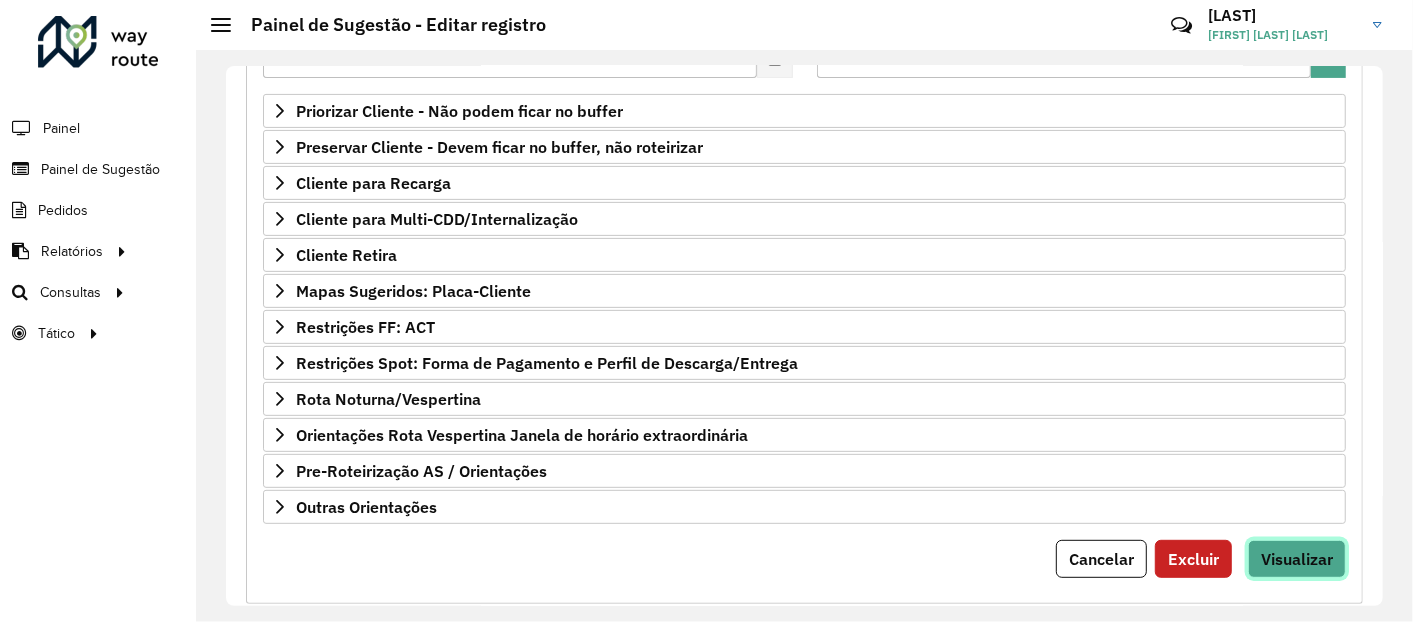 click on "Visualizar" at bounding box center (1297, 559) 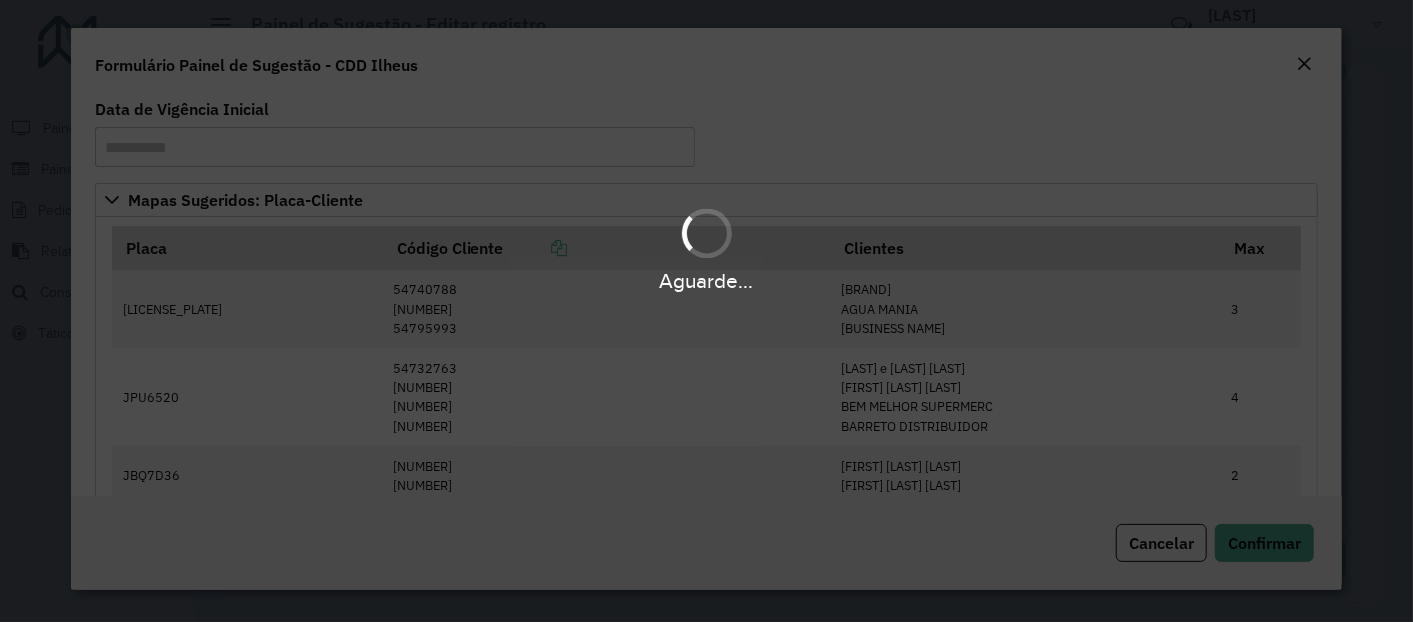 click on "Aguarde..." at bounding box center [706, 311] 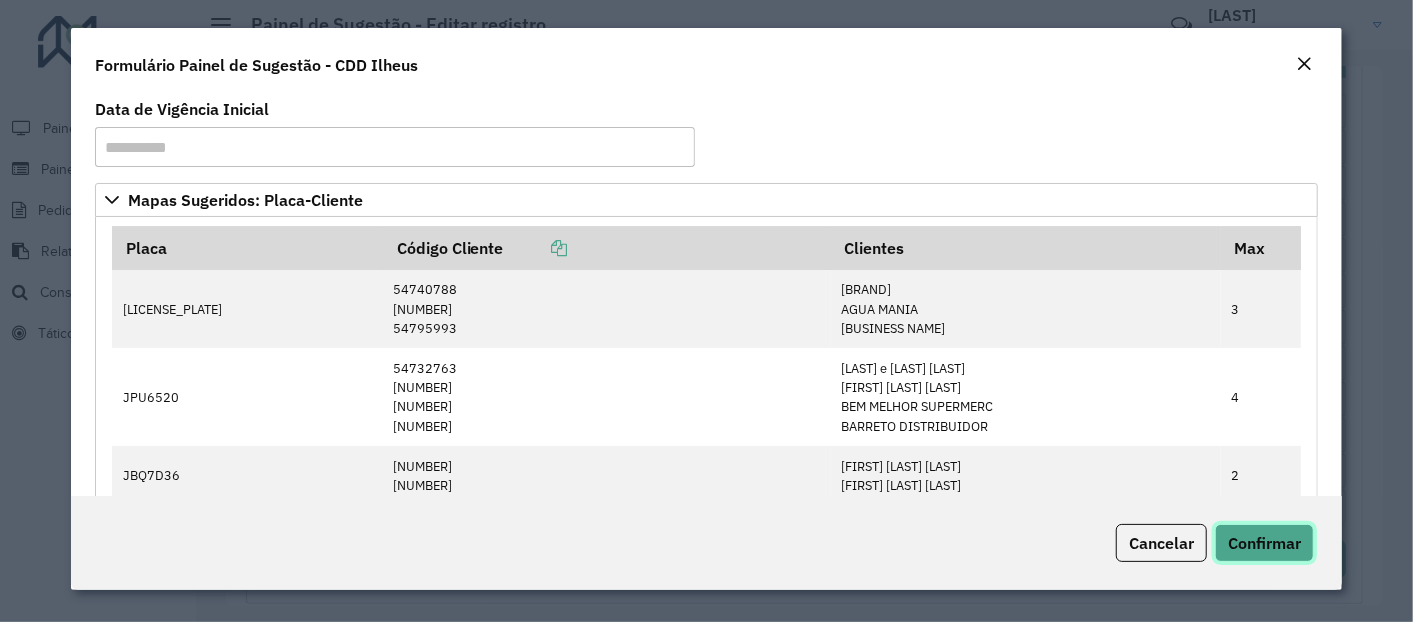 click on "Confirmar" 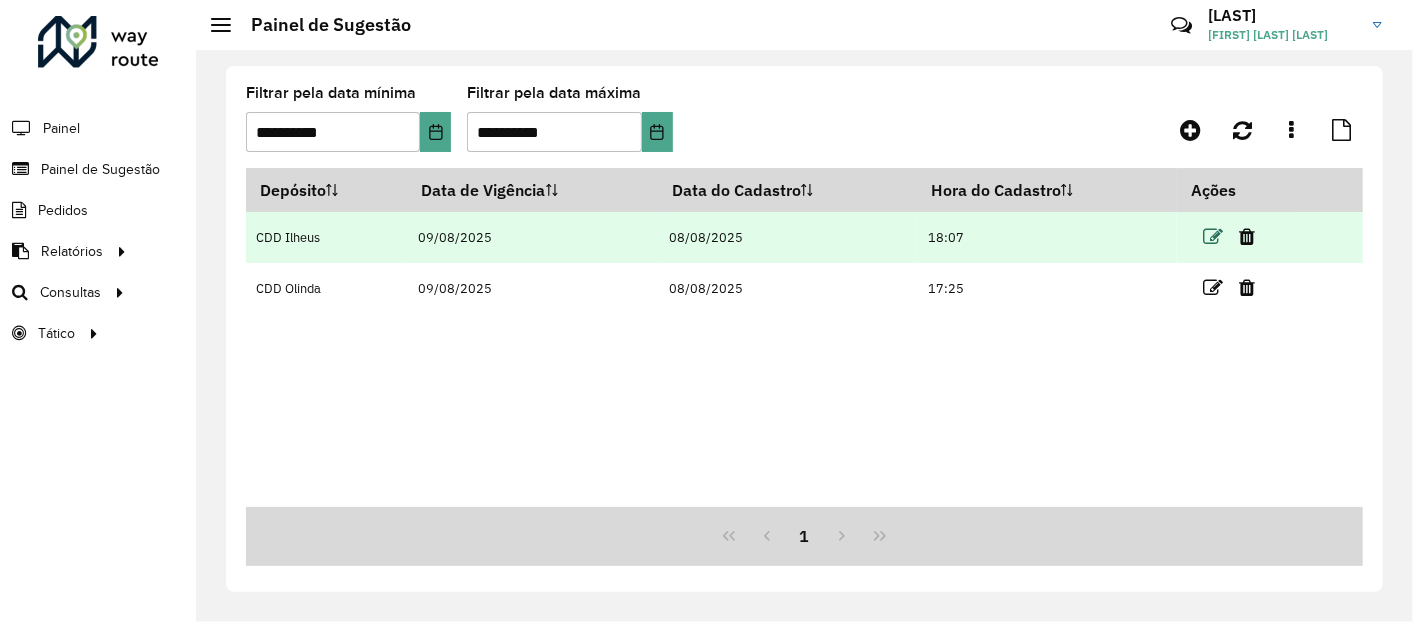 click at bounding box center (1213, 237) 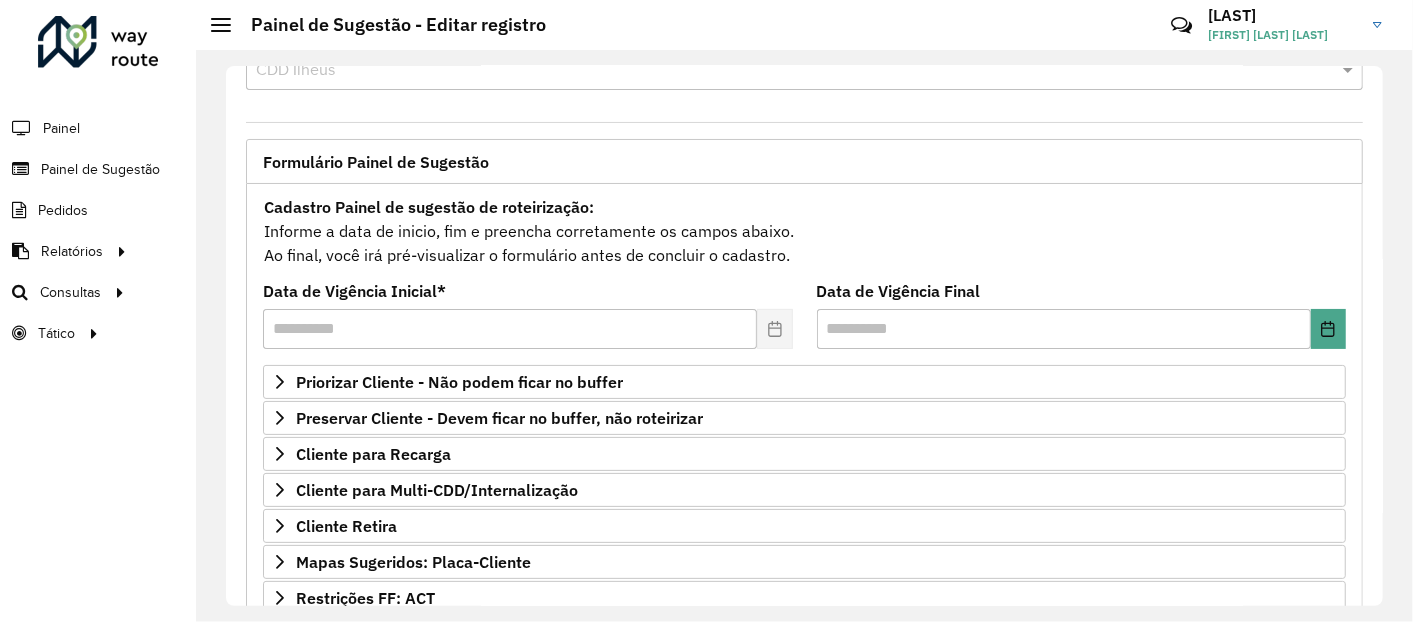 scroll, scrollTop: 111, scrollLeft: 0, axis: vertical 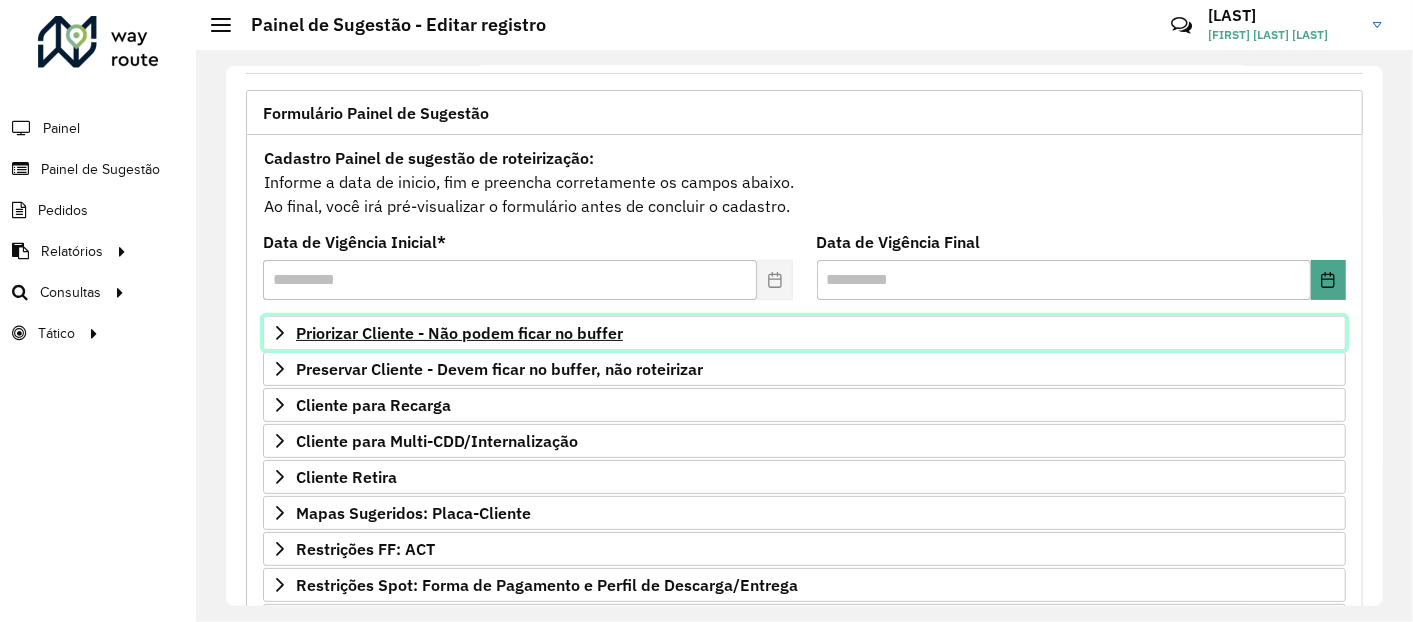 click on "Priorizar Cliente - Não podem ficar no buffer" at bounding box center [459, 333] 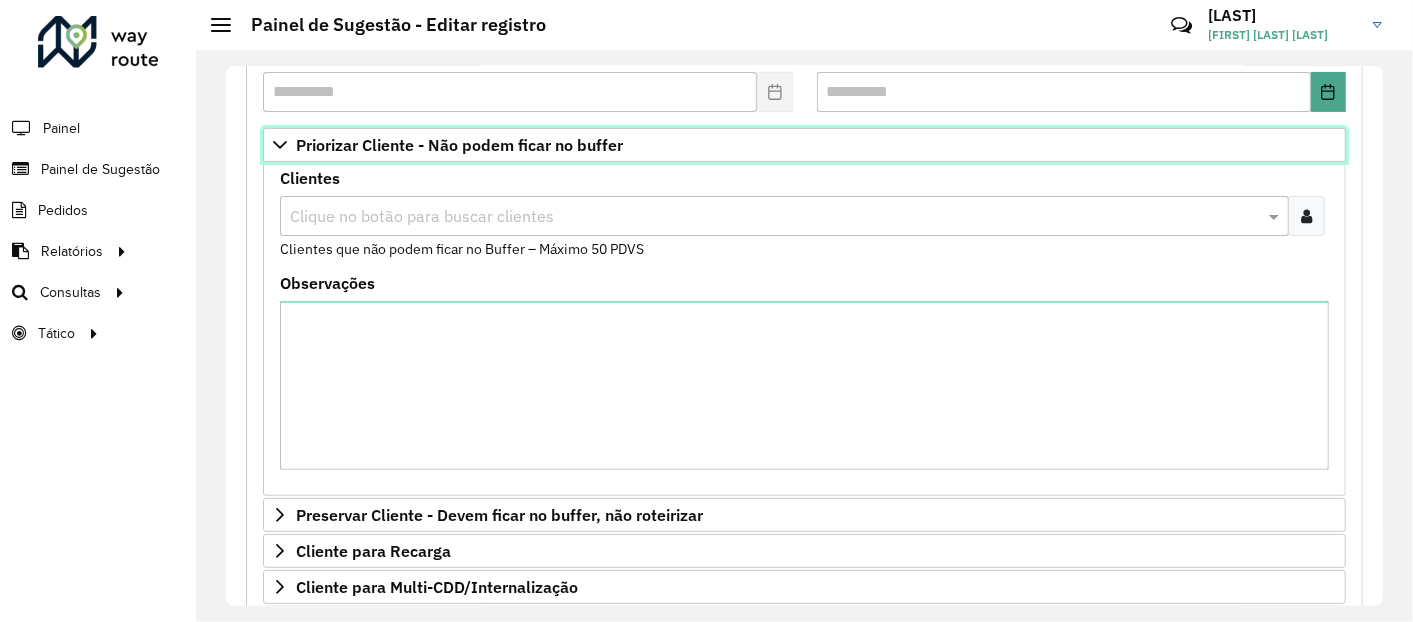 scroll, scrollTop: 333, scrollLeft: 0, axis: vertical 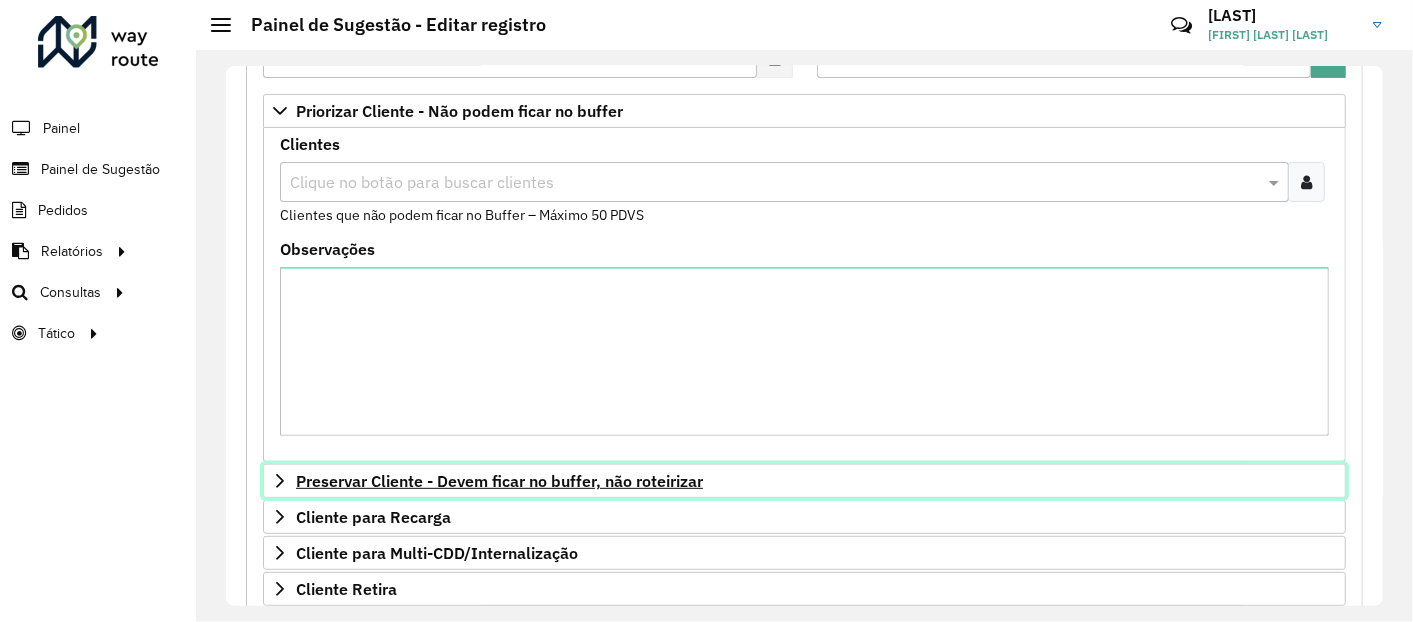 click on "Preservar Cliente - Devem ficar no buffer, não roteirizar" at bounding box center (499, 481) 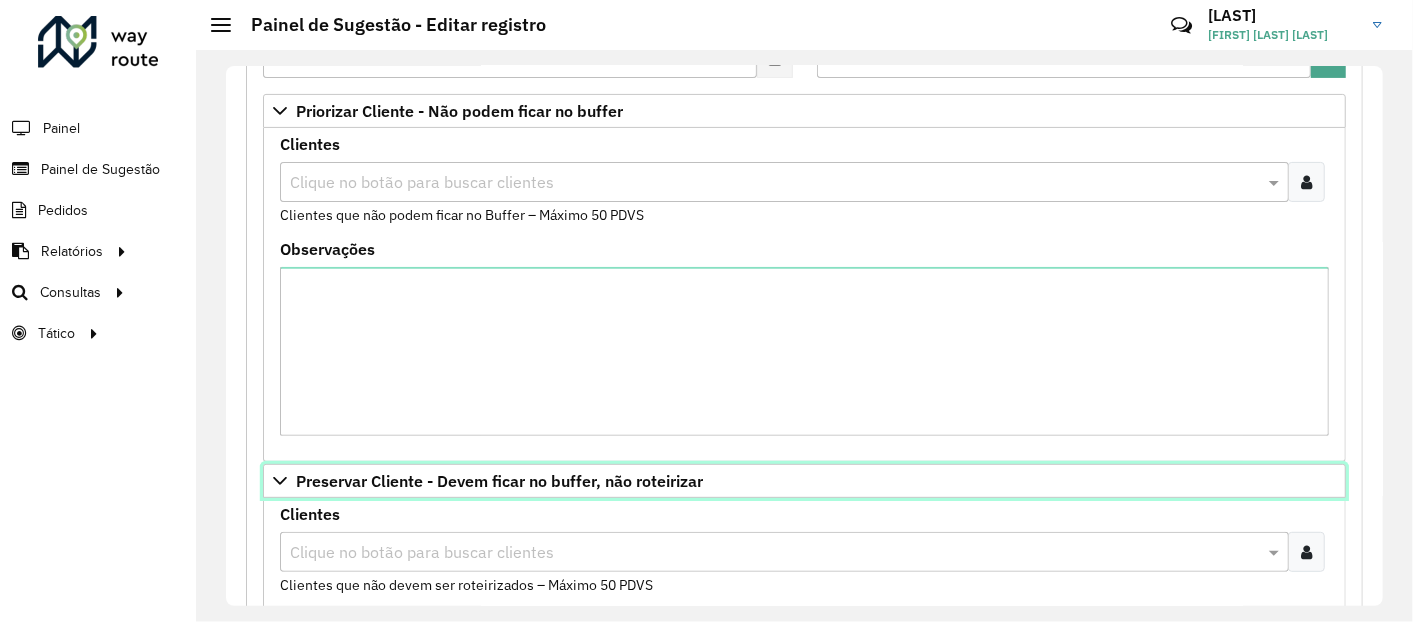 scroll, scrollTop: 555, scrollLeft: 0, axis: vertical 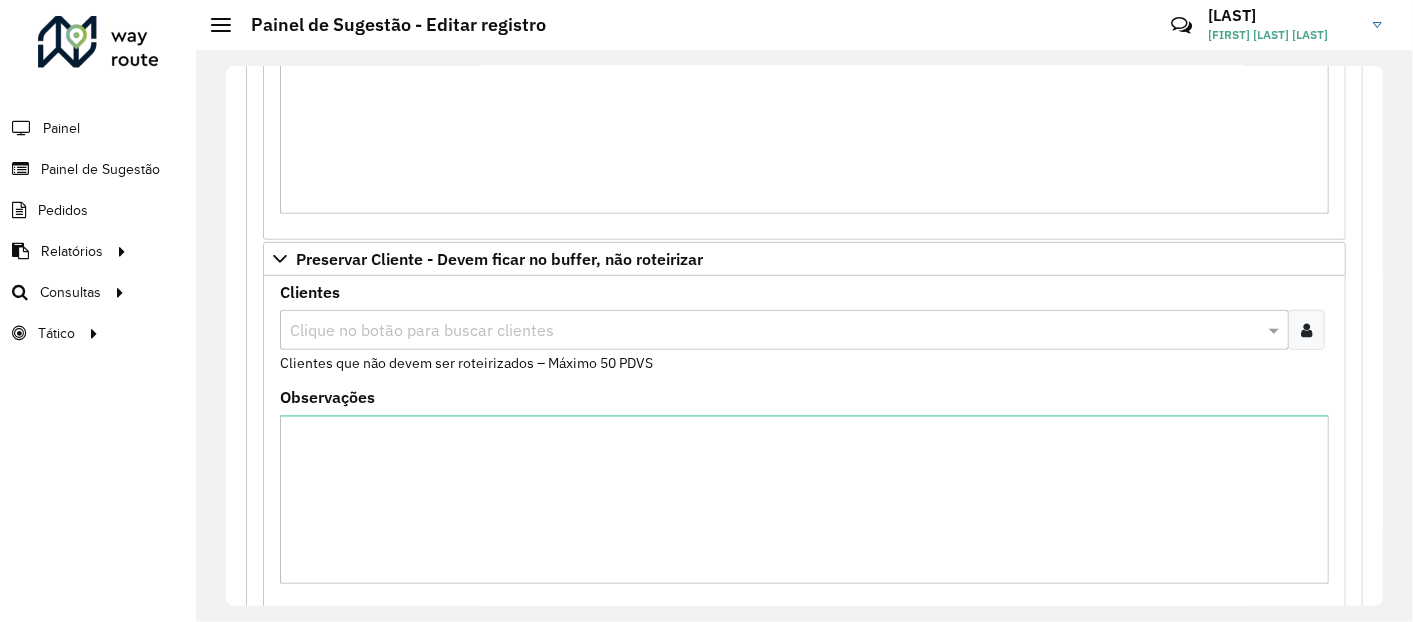 click on "Aguarde...  Pop-up bloqueado!  Seu navegador bloqueou automáticamente a abertura de uma nova janela.   Acesse as configurações e adicione o endereço do sistema a lista de permissão.   Fechar  Roteirizador AmbevTech Painel Painel de Sugestão Pedidos Relatórios Clientes Clientes fora malha Edição tempo atendimento Indicadores roteirização Pedidos agrupados Pedidos não Roteirizados Romaneio Roteirização Setor Veículos Consultas Roteirização Setores Tático Análise de Sessões Service Time Painel de Sugestão - Editar registro  Críticas? Dúvidas? Elogios? Sugestões? Entre em contato conosco!  [LAST] [LAST] [LAST]  Selecione um depósito  * Selecione uma opção × CDD Ilheus Formulário Painel de Sugestão
Cadastro Painel de sugestão de roteirização:
Informe a data de inicio, fim e preencha corretamente os campos abaixo.
Ao final, você irá pré-visualizar o formulário antes de concluir o cadastro.
*" at bounding box center (706, 311) 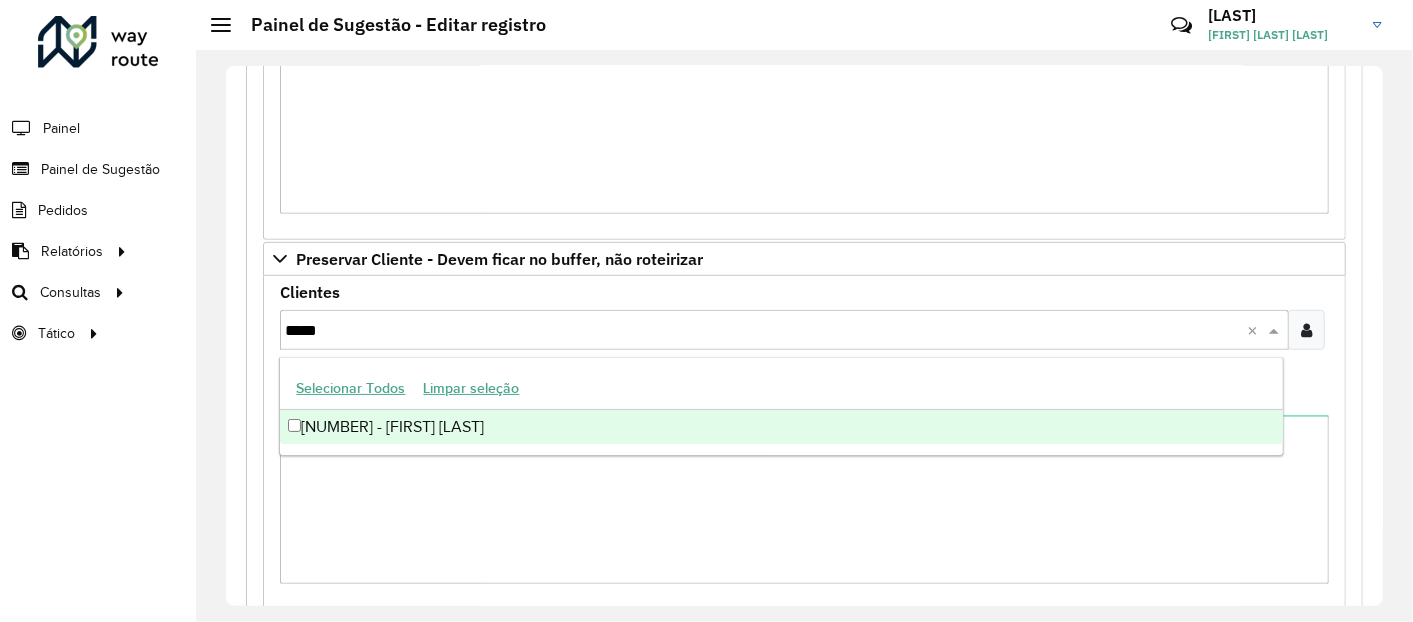 type on "*****" 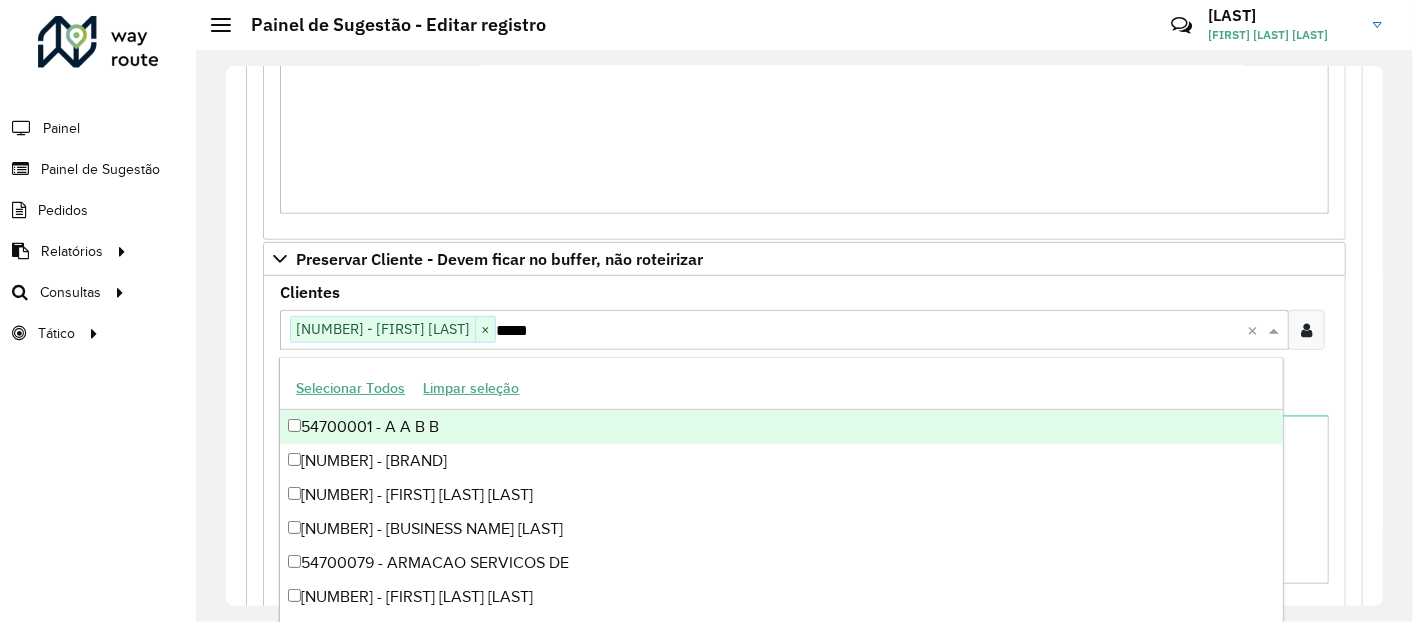 click on "**********" at bounding box center (804, 370) 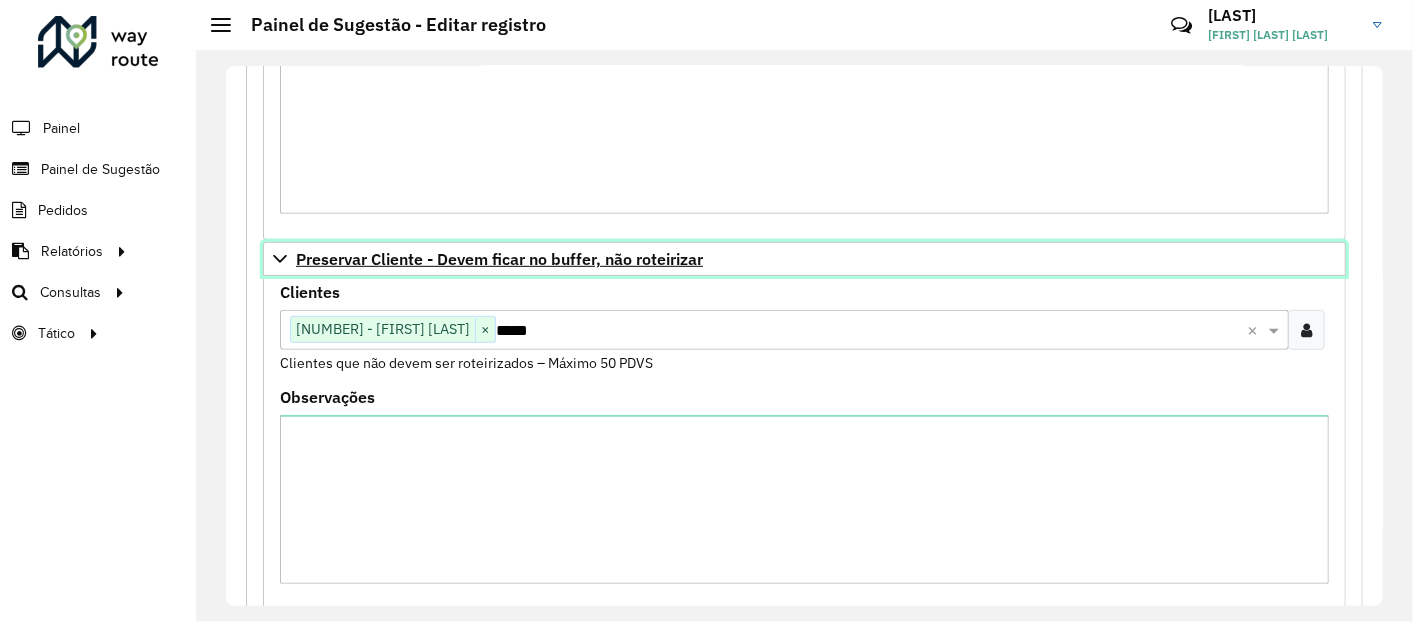 click 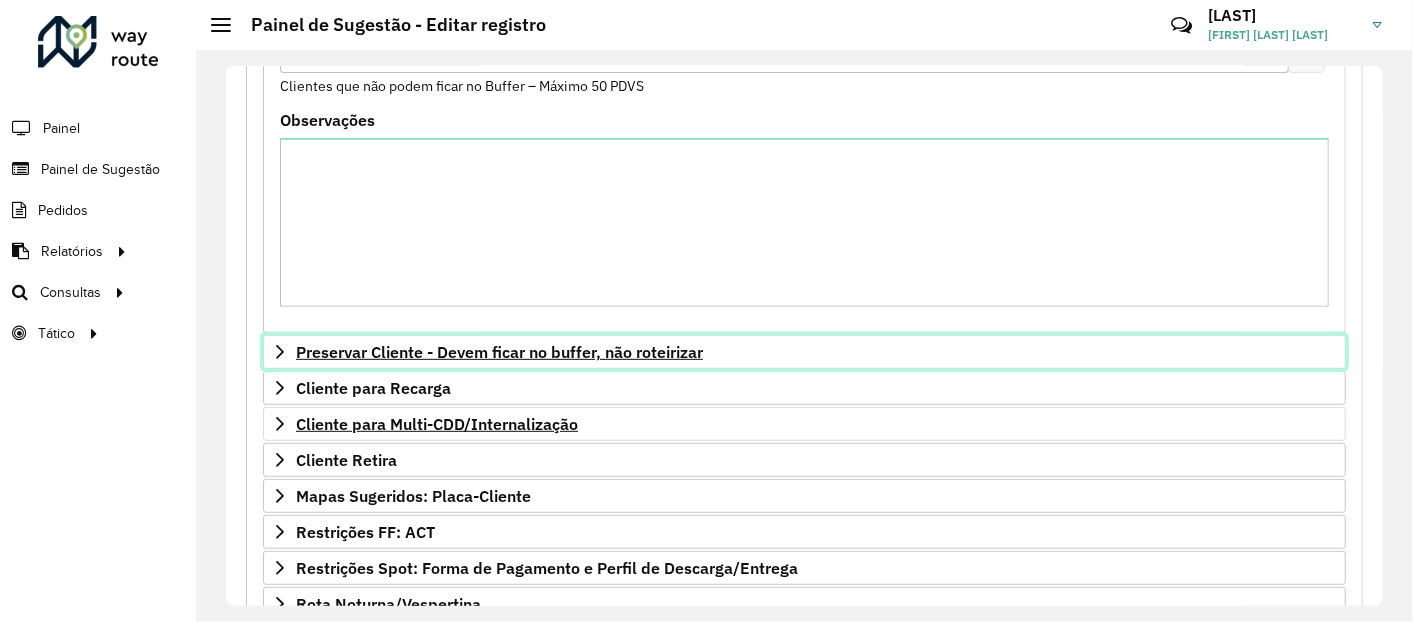 scroll, scrollTop: 333, scrollLeft: 0, axis: vertical 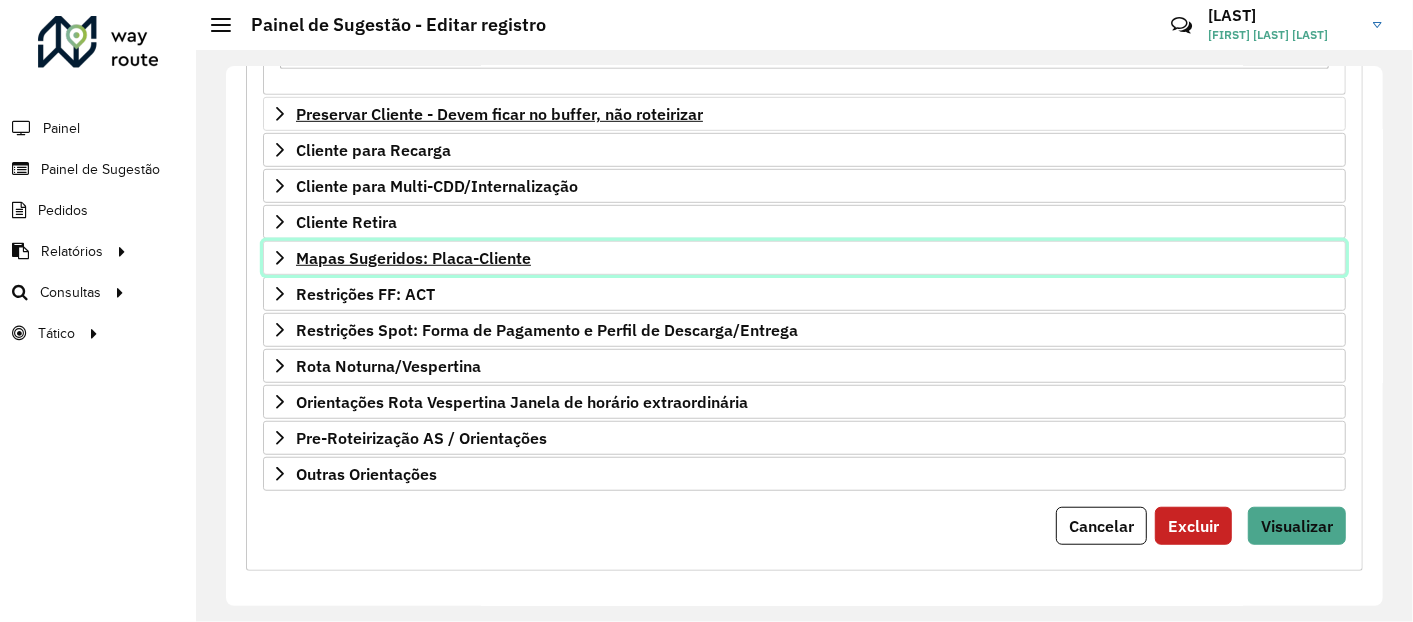 click on "Mapas Sugeridos: Placa-Cliente" at bounding box center [804, 258] 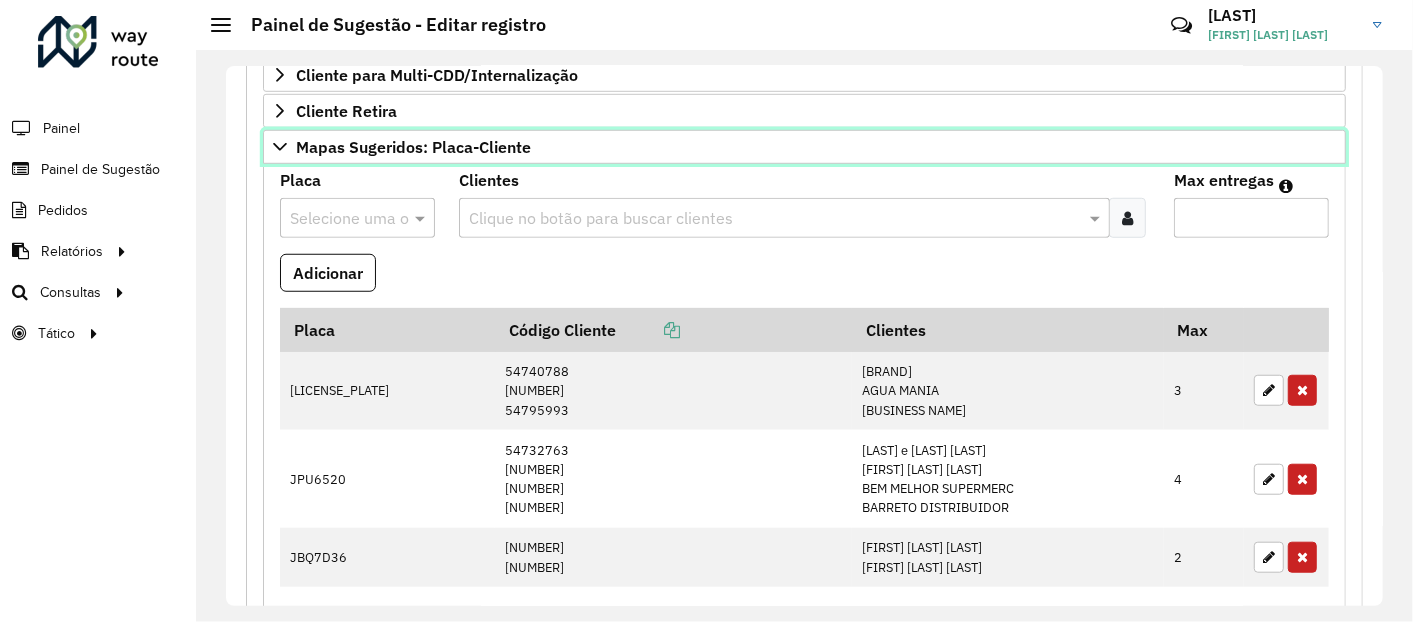 scroll, scrollTop: 922, scrollLeft: 0, axis: vertical 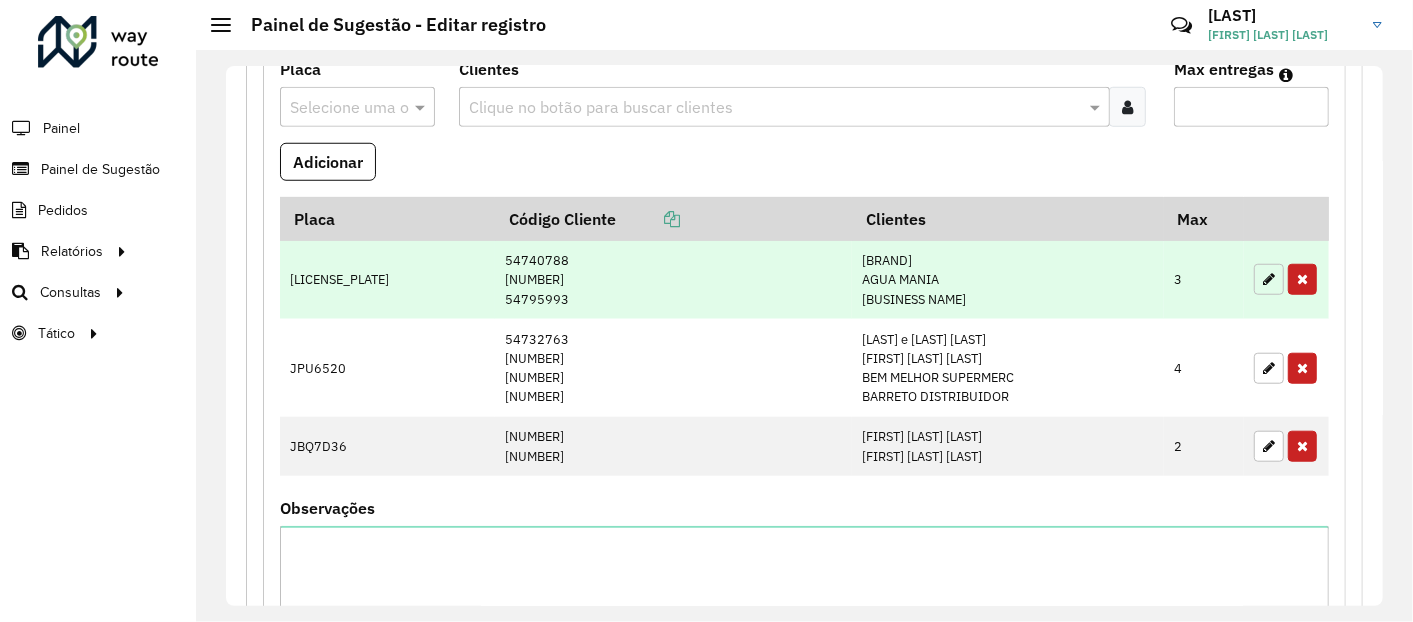 click at bounding box center (1269, 279) 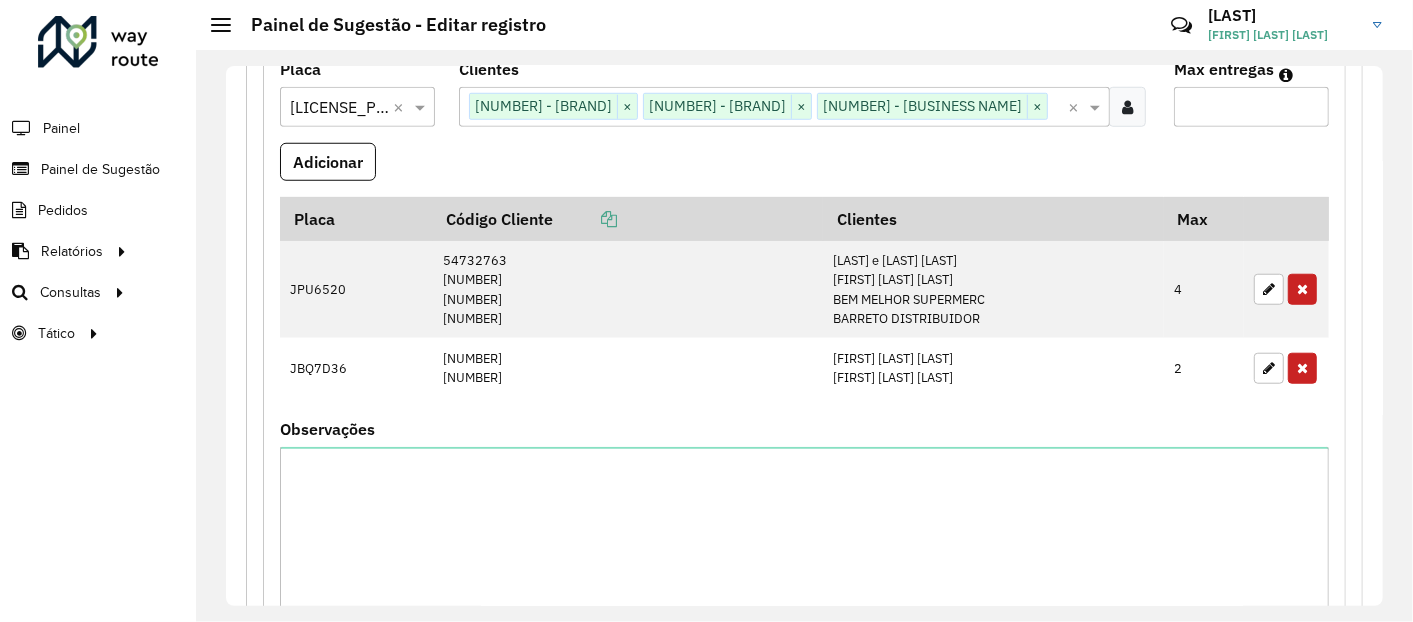 click at bounding box center [1058, 108] 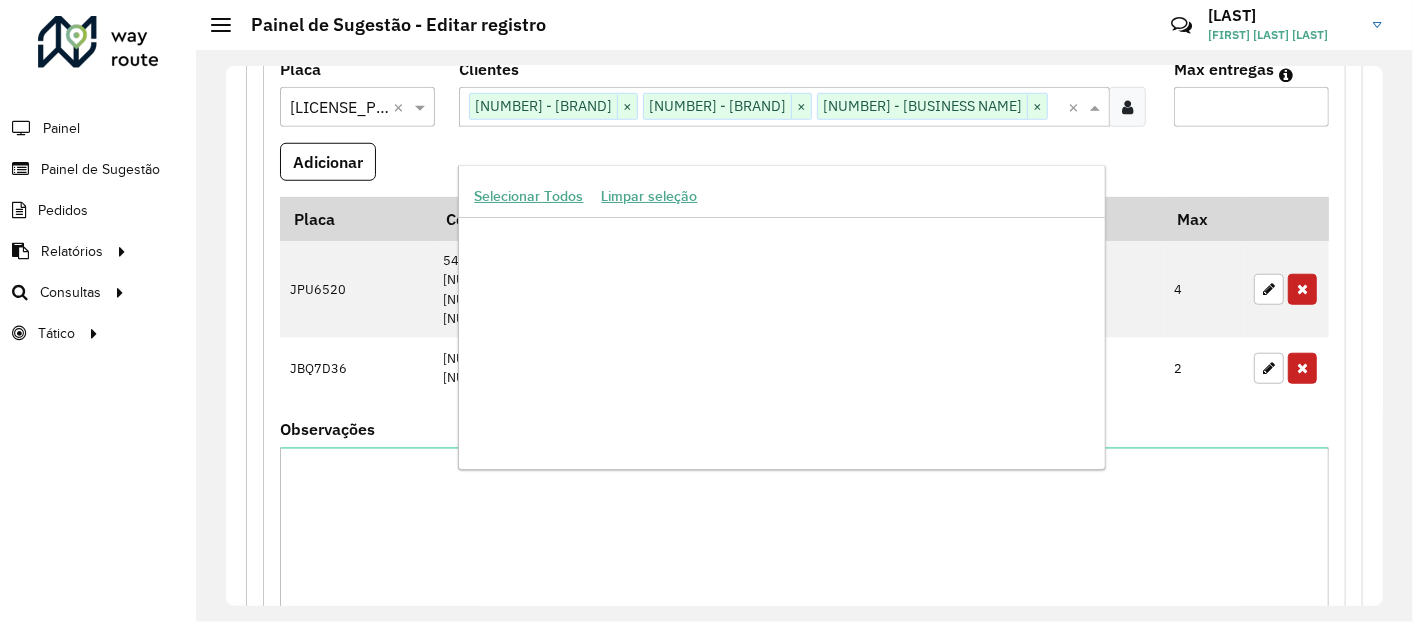 scroll, scrollTop: 372708, scrollLeft: 0, axis: vertical 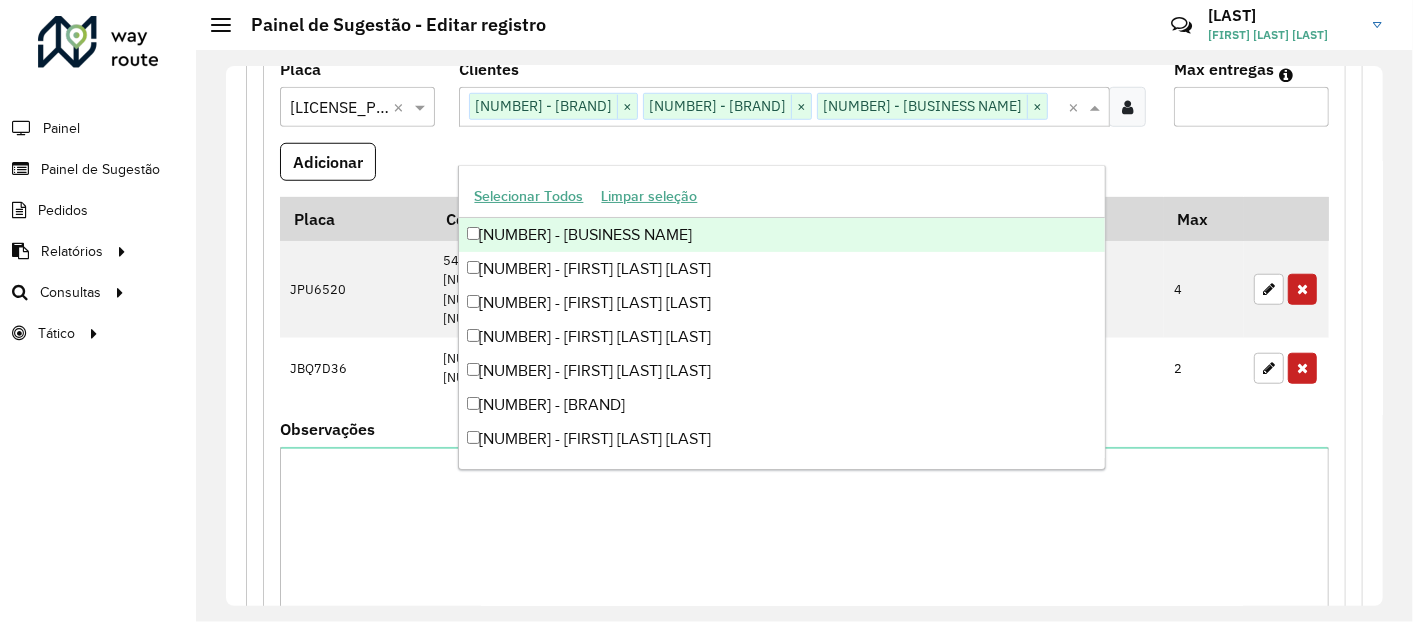 paste on "*****" 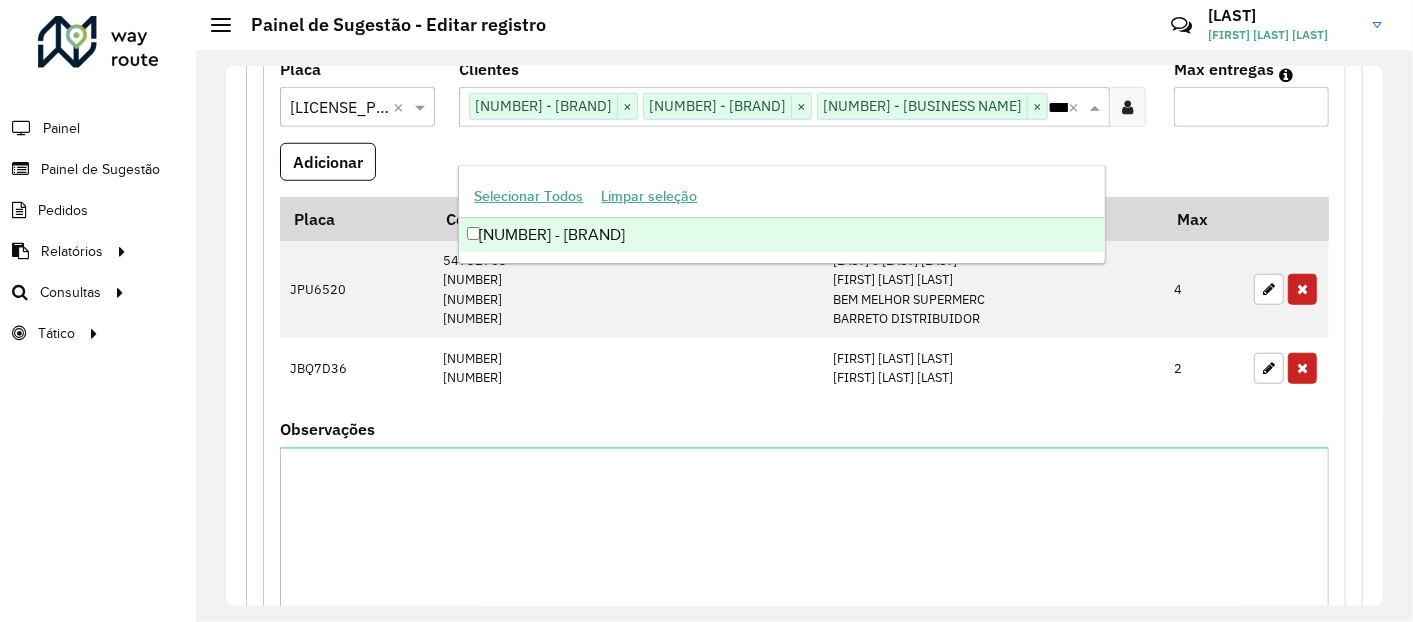 scroll, scrollTop: 0, scrollLeft: 0, axis: both 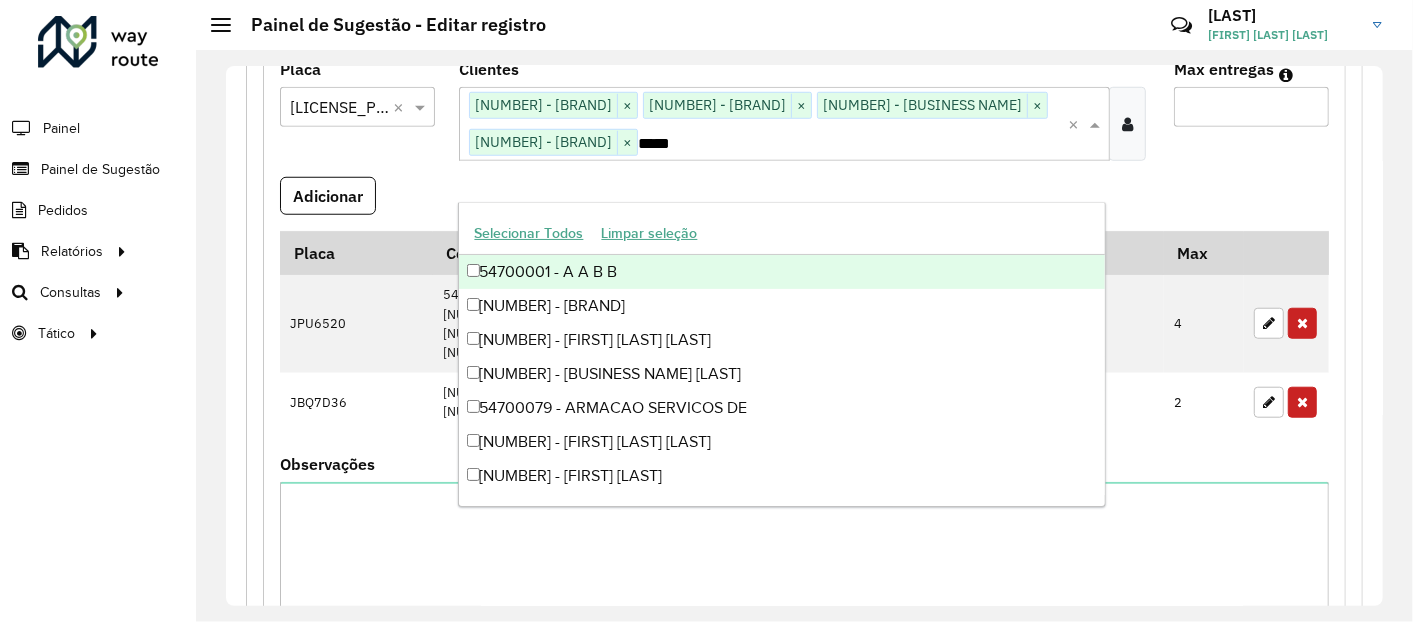 click on "Max entregas" at bounding box center (1251, 119) 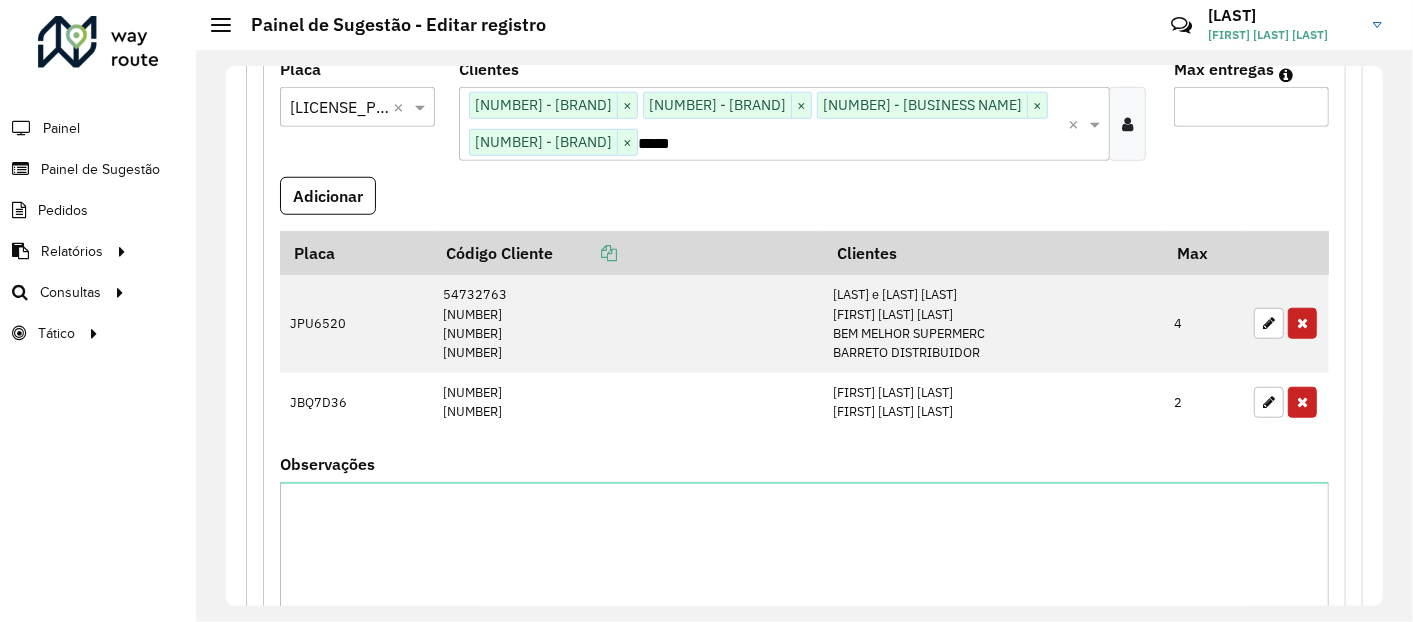 type on "*" 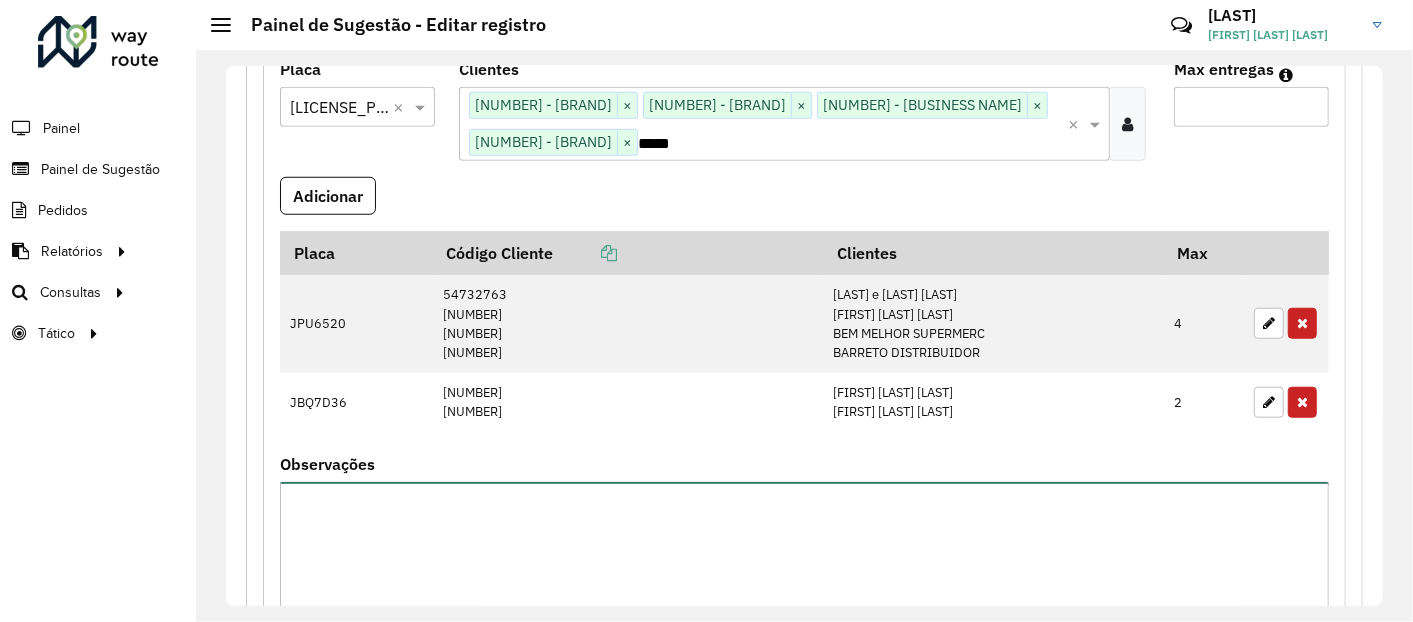 click on "Observações" at bounding box center [804, 566] 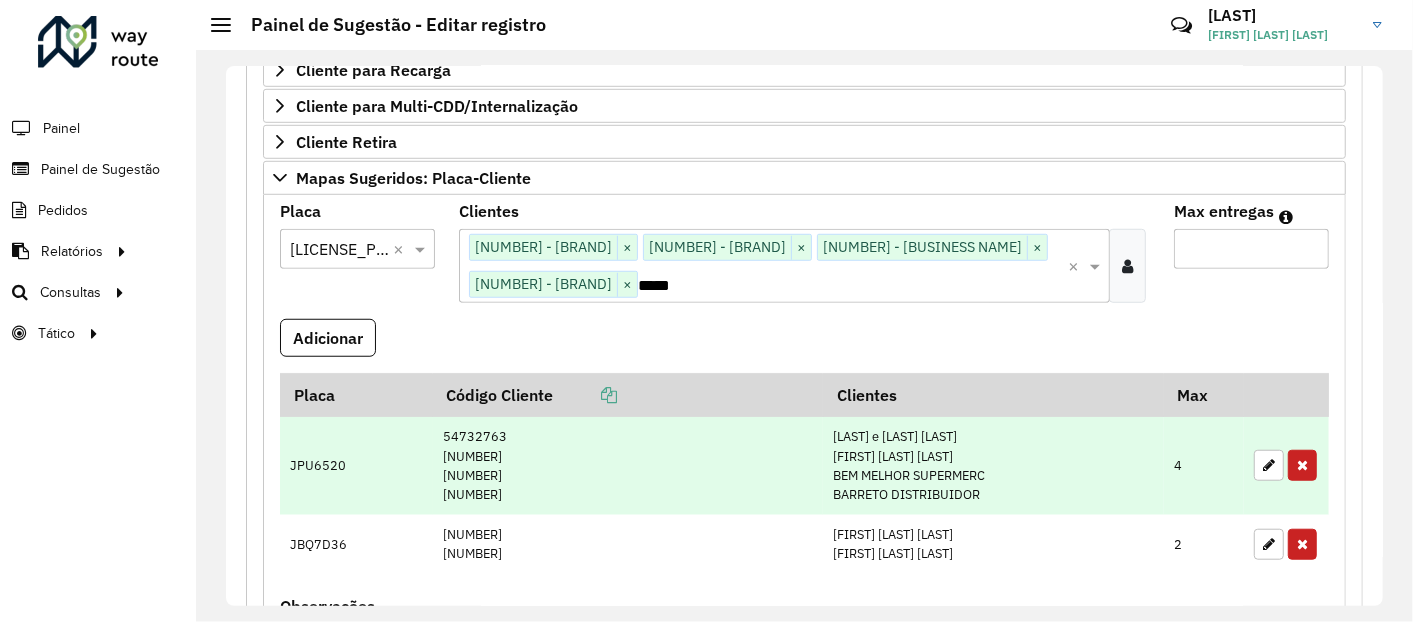scroll, scrollTop: 700, scrollLeft: 0, axis: vertical 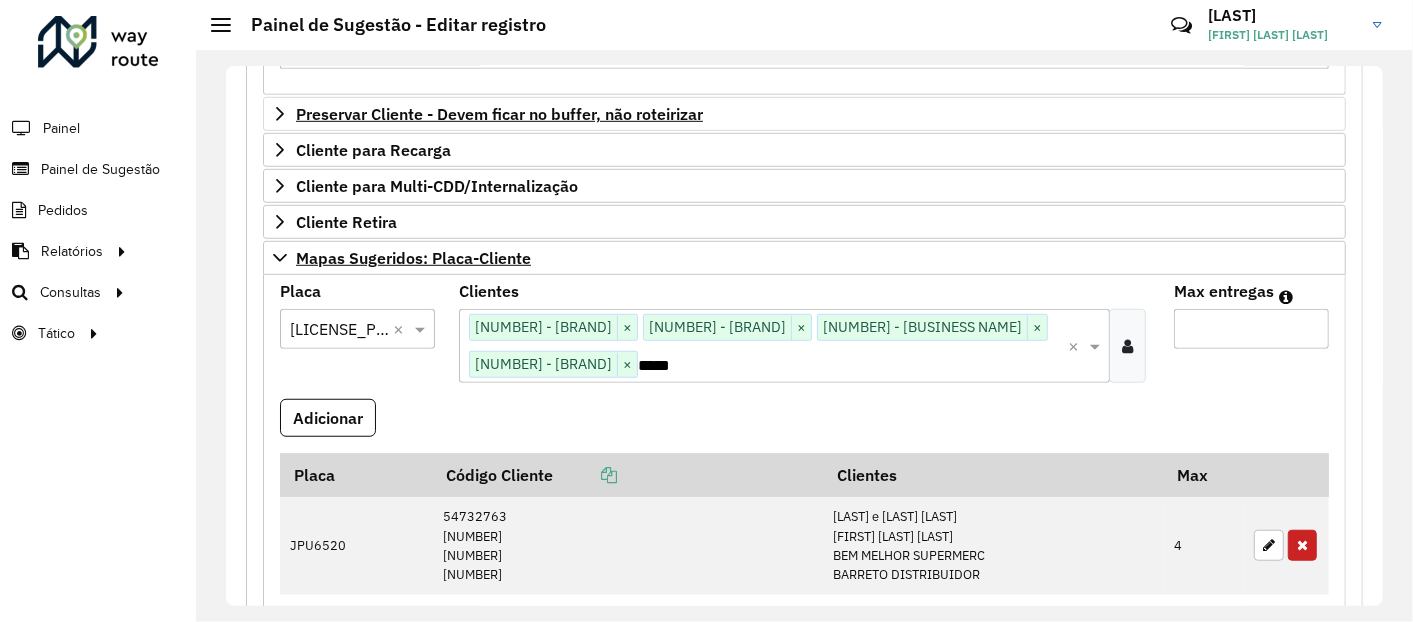 type on "**********" 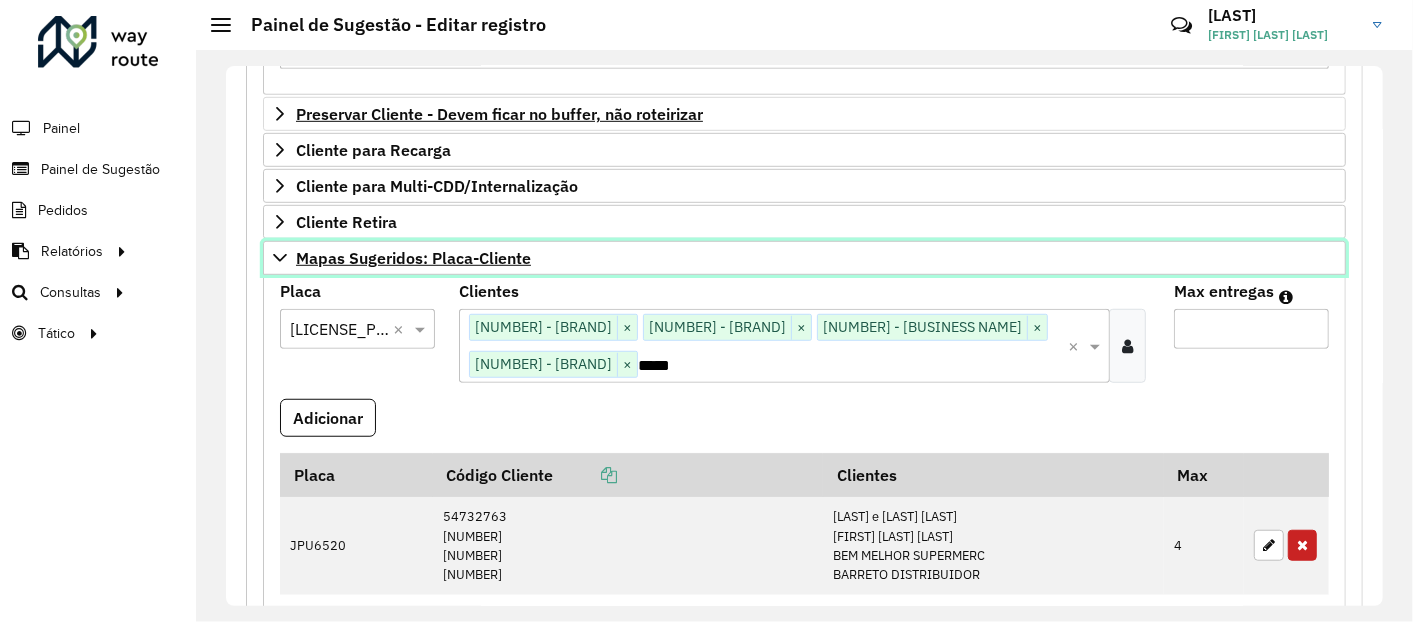 click 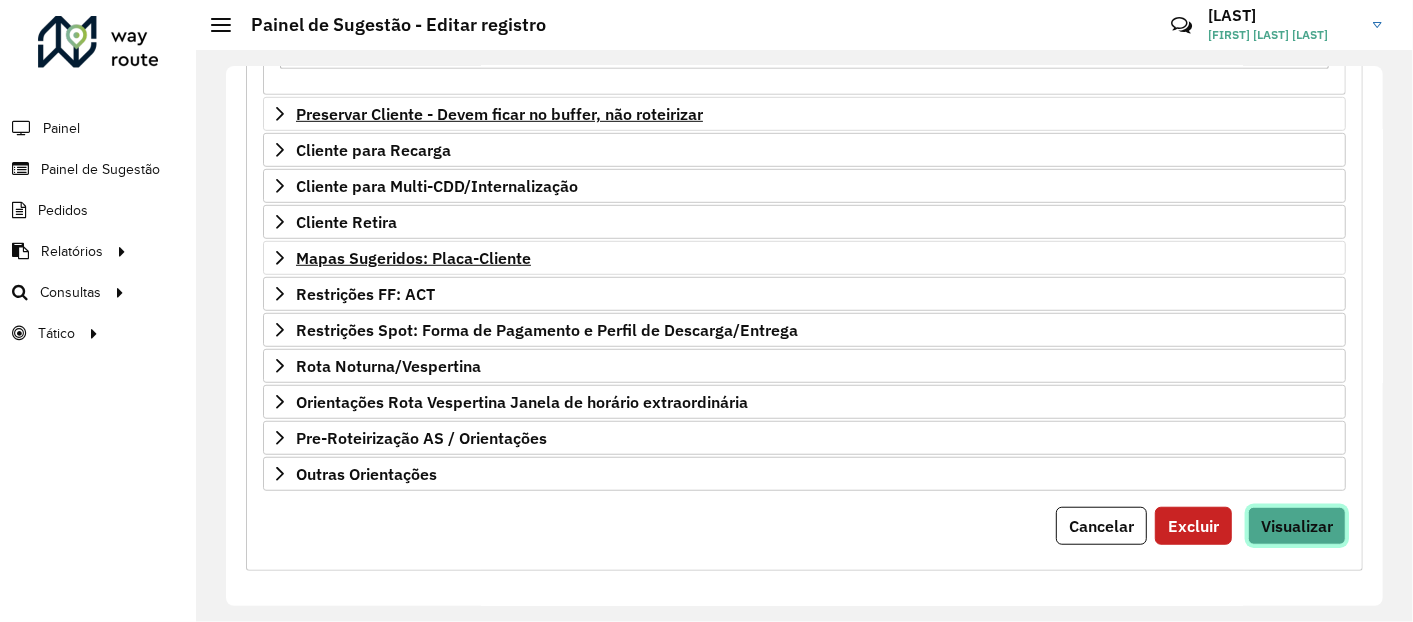 click on "Visualizar" at bounding box center (1297, 526) 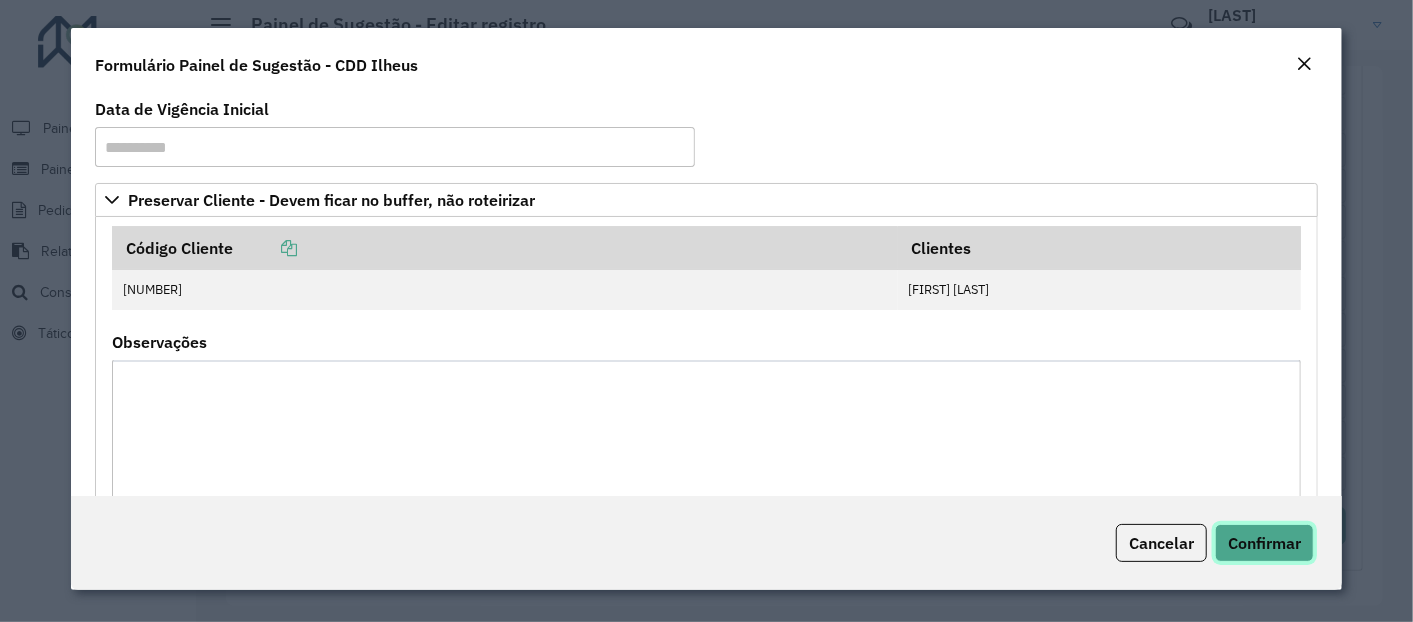 click on "Confirmar" 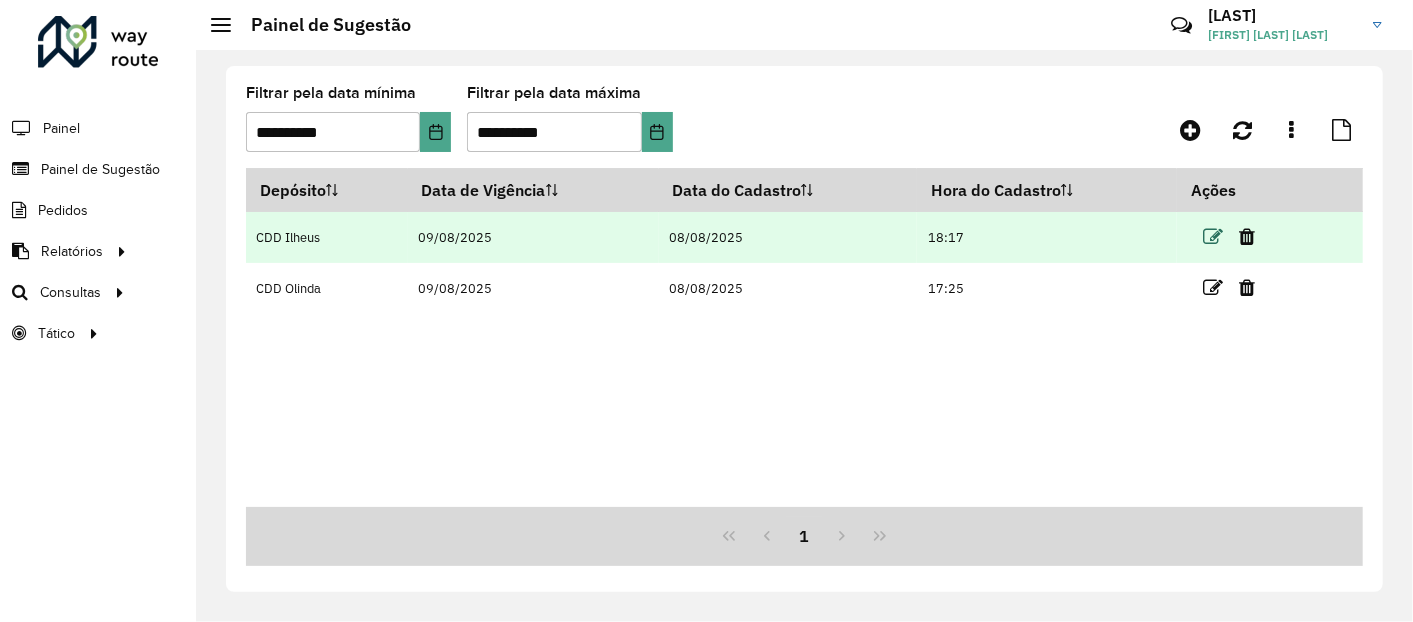 click at bounding box center (1213, 237) 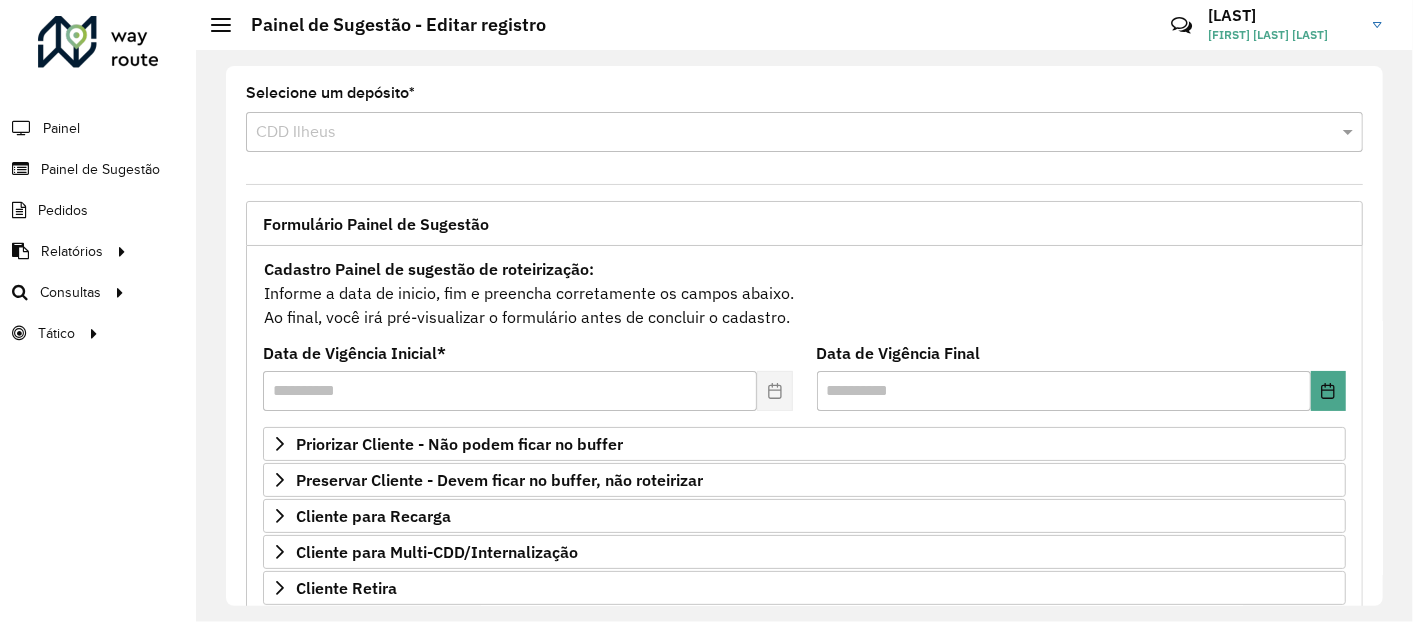 scroll, scrollTop: 222, scrollLeft: 0, axis: vertical 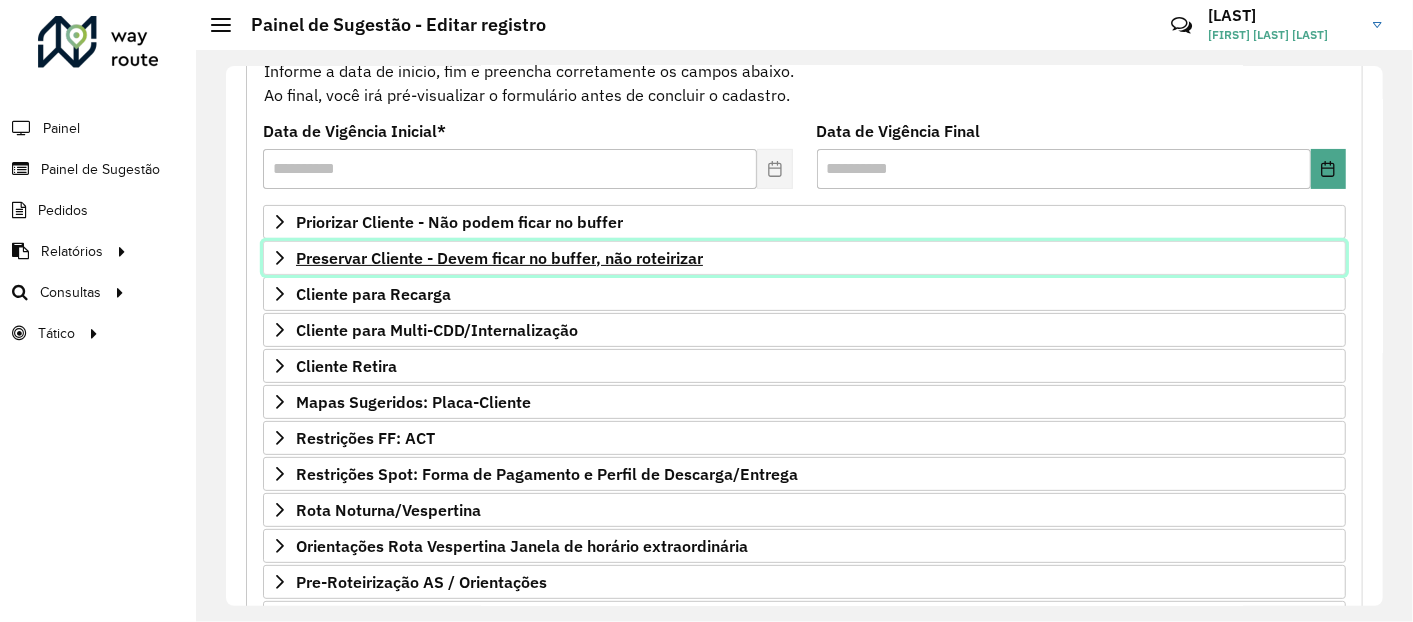 click on "Preservar Cliente - Devem ficar no buffer, não roteirizar" at bounding box center (804, 258) 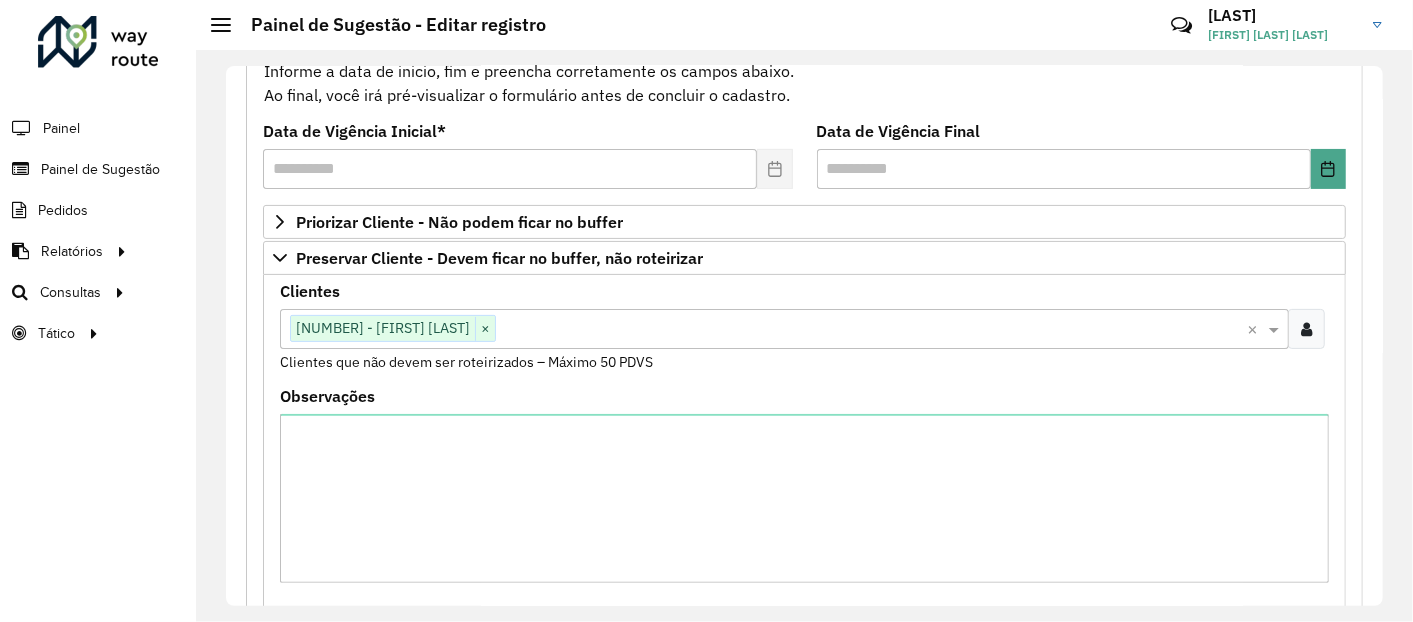 click at bounding box center (871, 330) 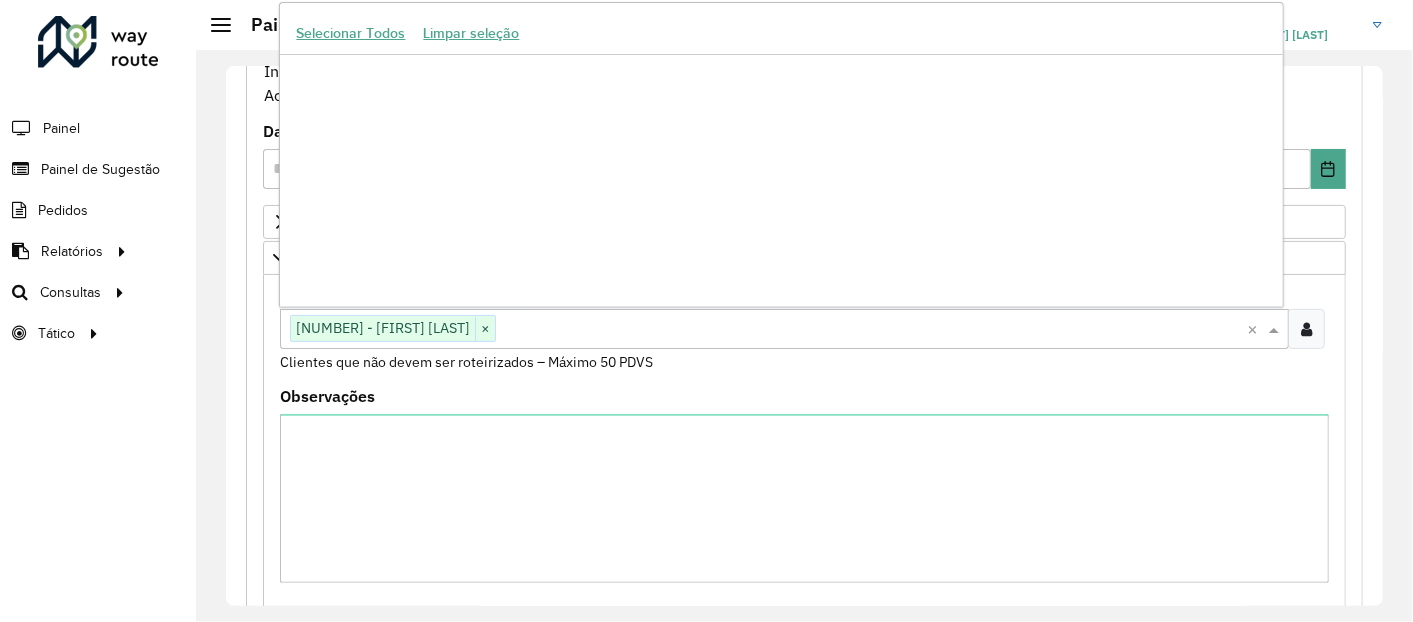 scroll, scrollTop: 178431, scrollLeft: 0, axis: vertical 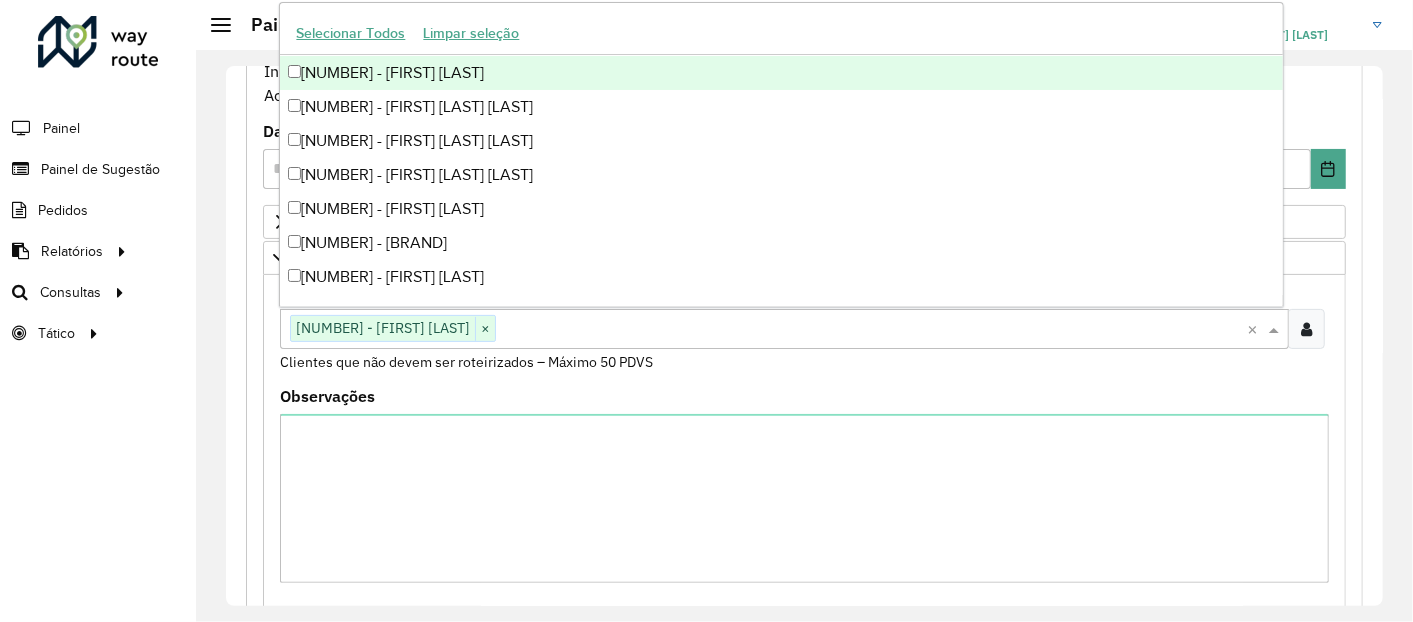 paste on "*****" 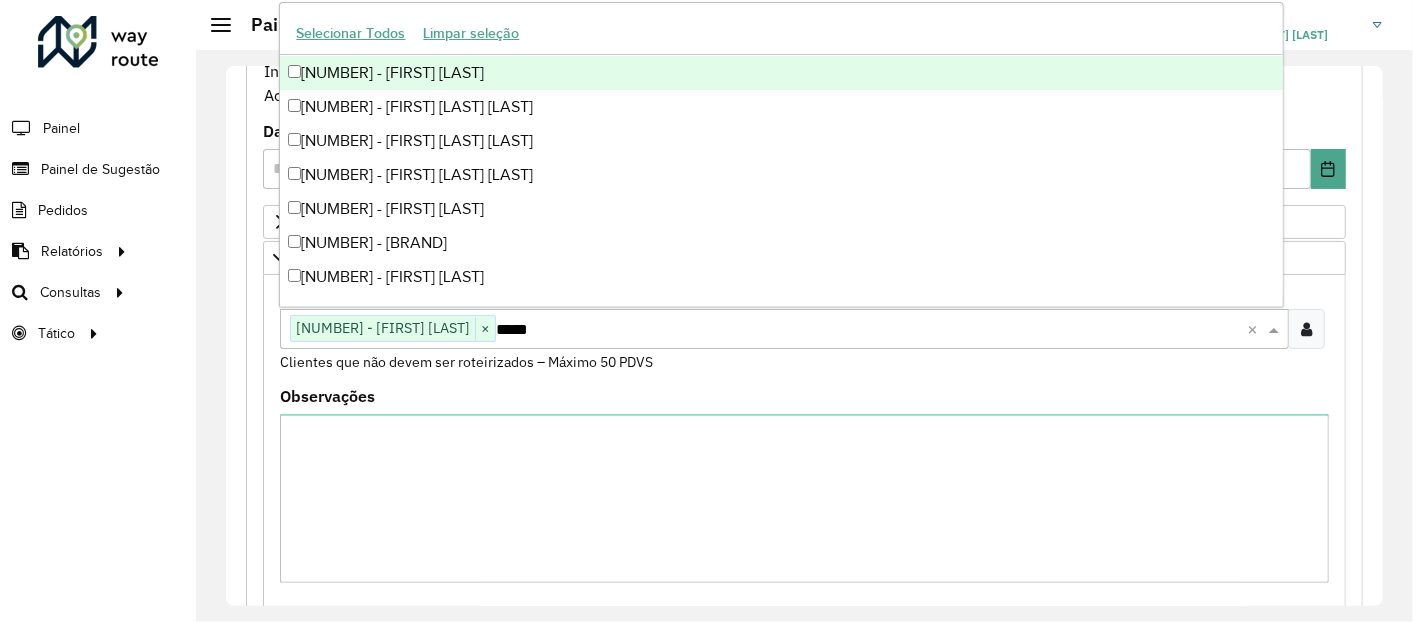 scroll, scrollTop: 0, scrollLeft: 0, axis: both 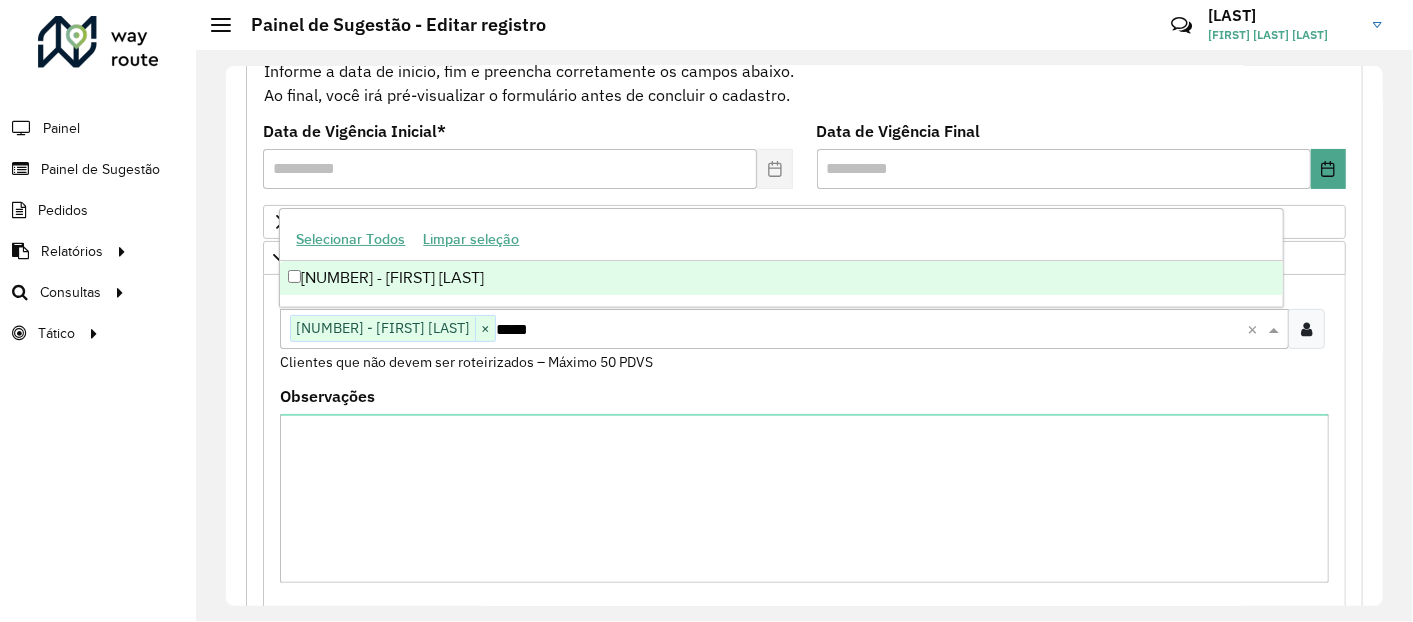 type on "*****" 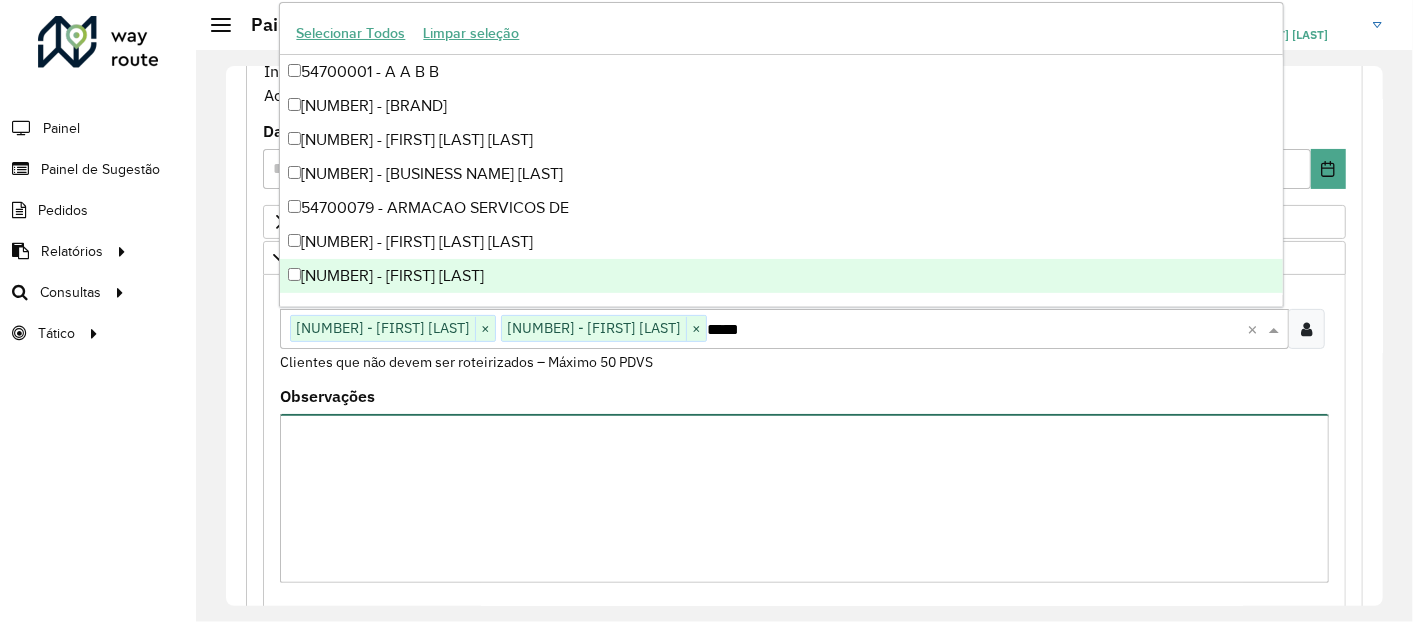 click on "Observações" at bounding box center [804, 498] 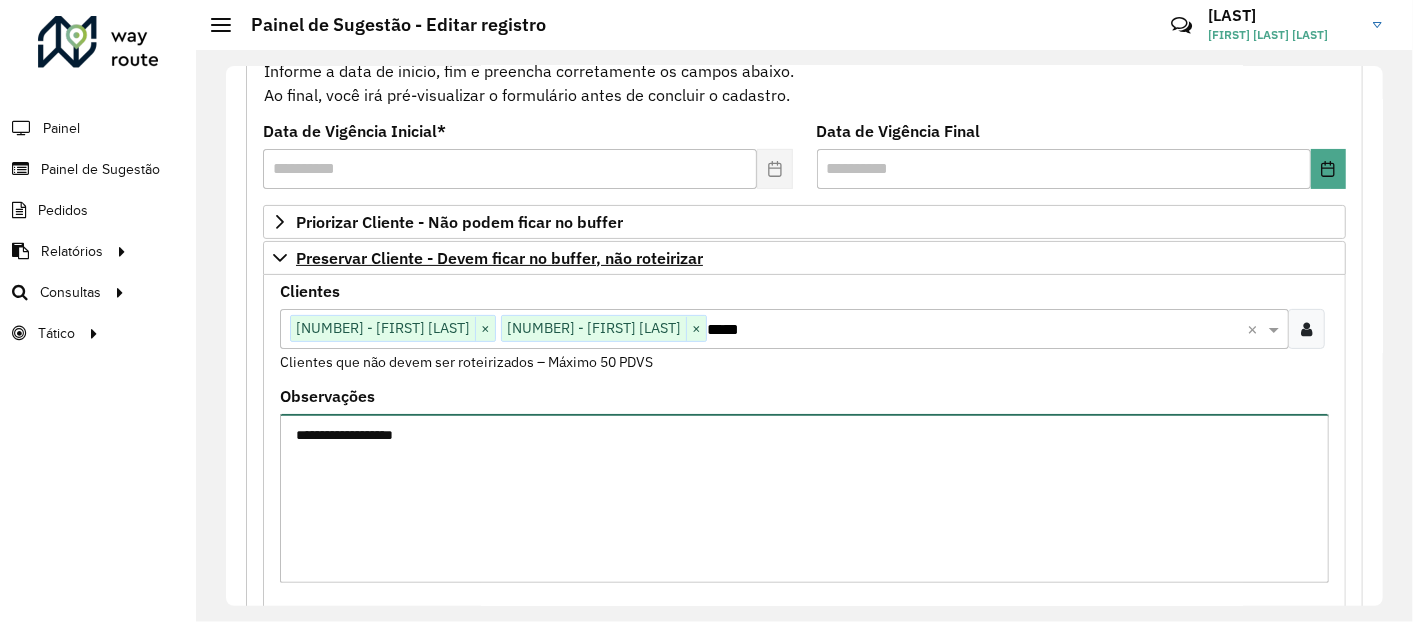 type on "**********" 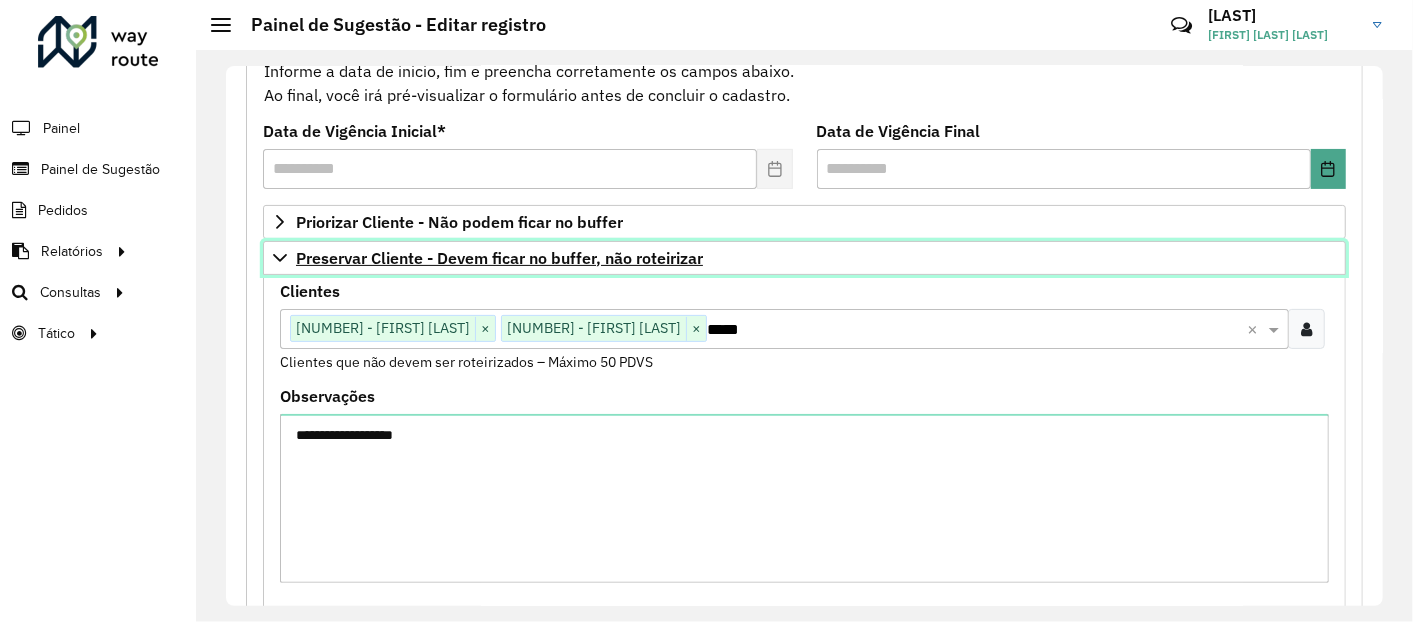 click on "Preservar Cliente - Devem ficar no buffer, não roteirizar" at bounding box center [804, 258] 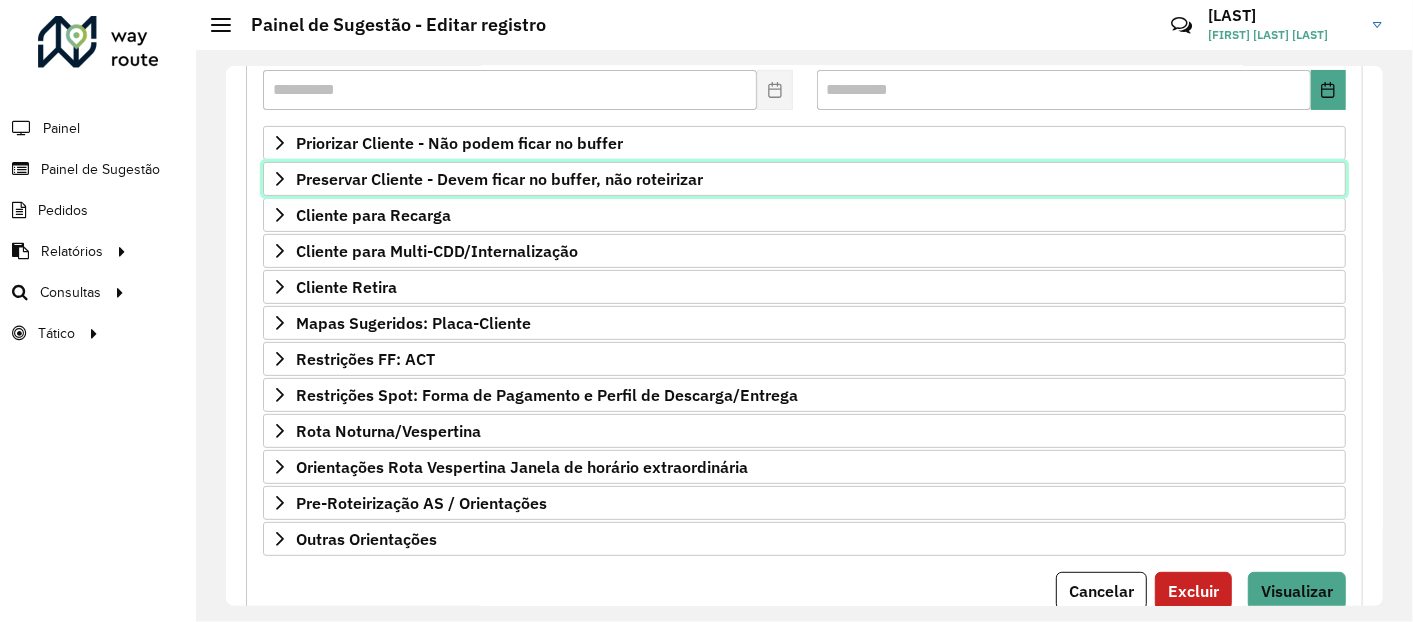 scroll, scrollTop: 365, scrollLeft: 0, axis: vertical 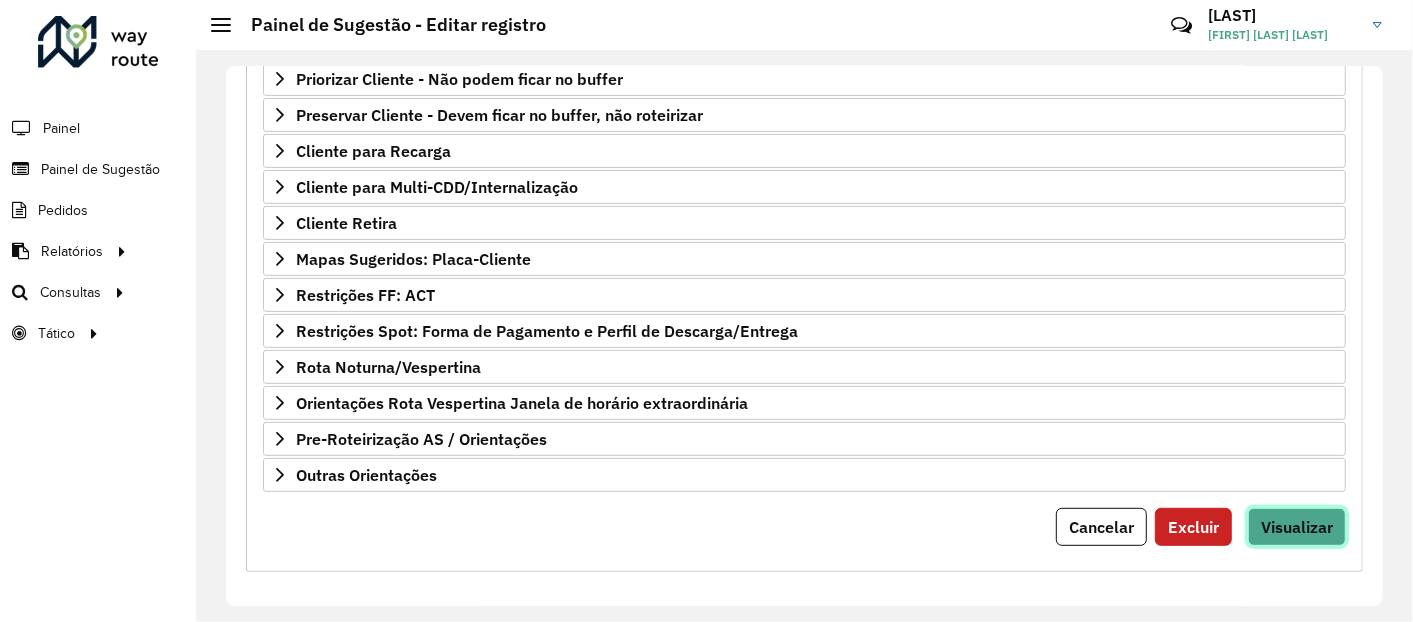 click on "Visualizar" at bounding box center [1297, 527] 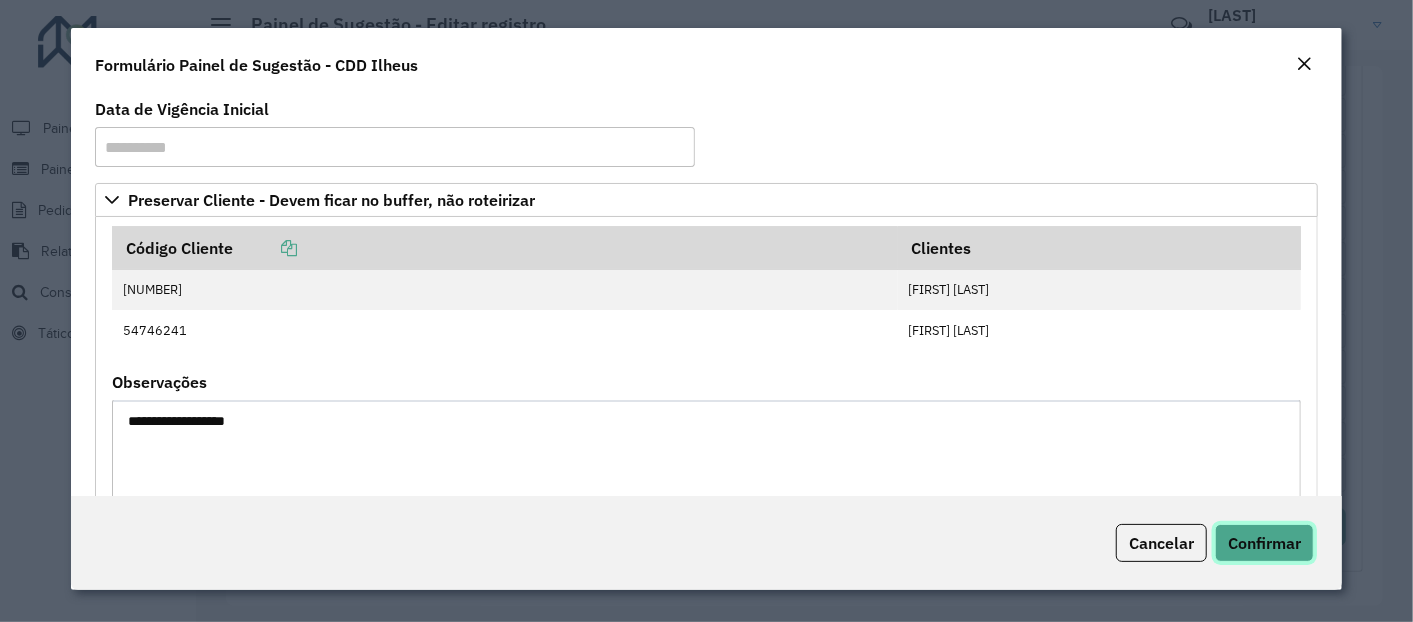 click on "Confirmar" 